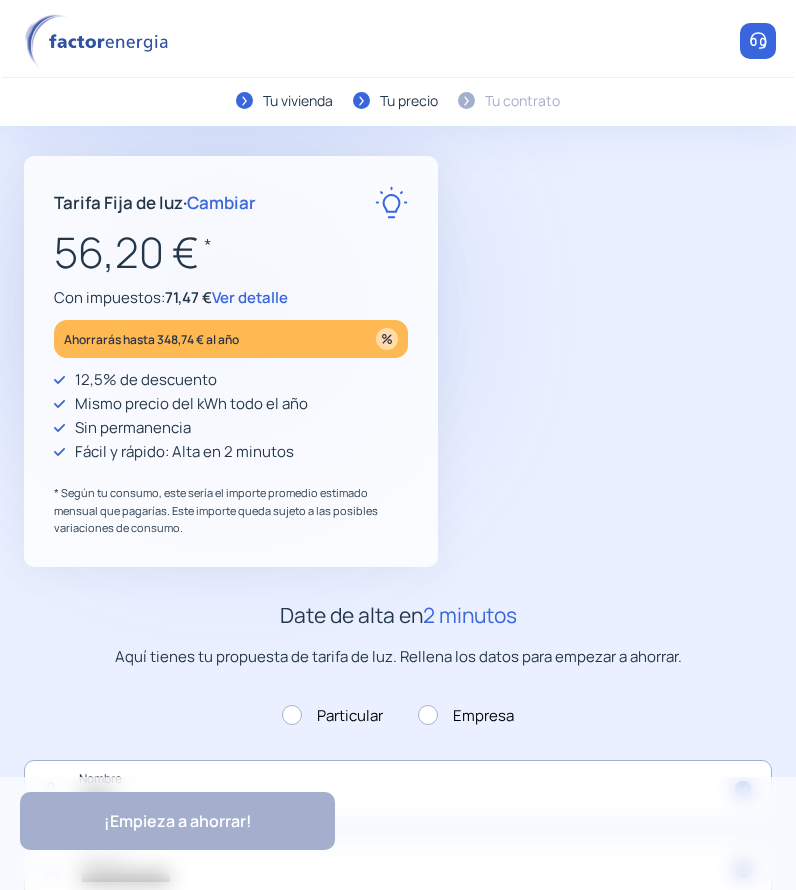 scroll, scrollTop: 0, scrollLeft: 0, axis: both 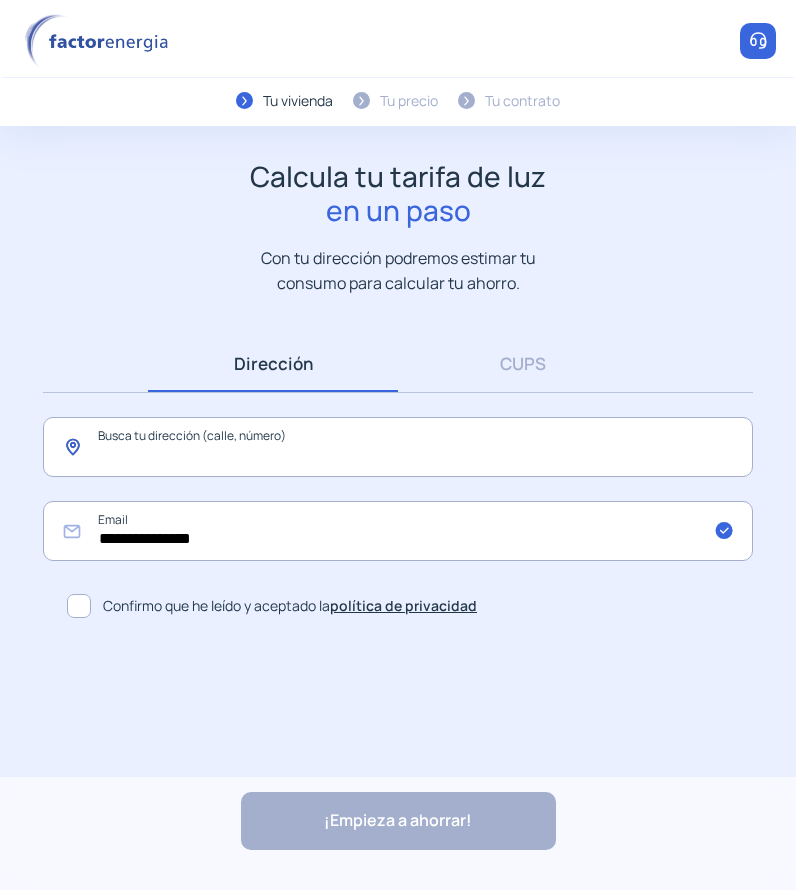 click 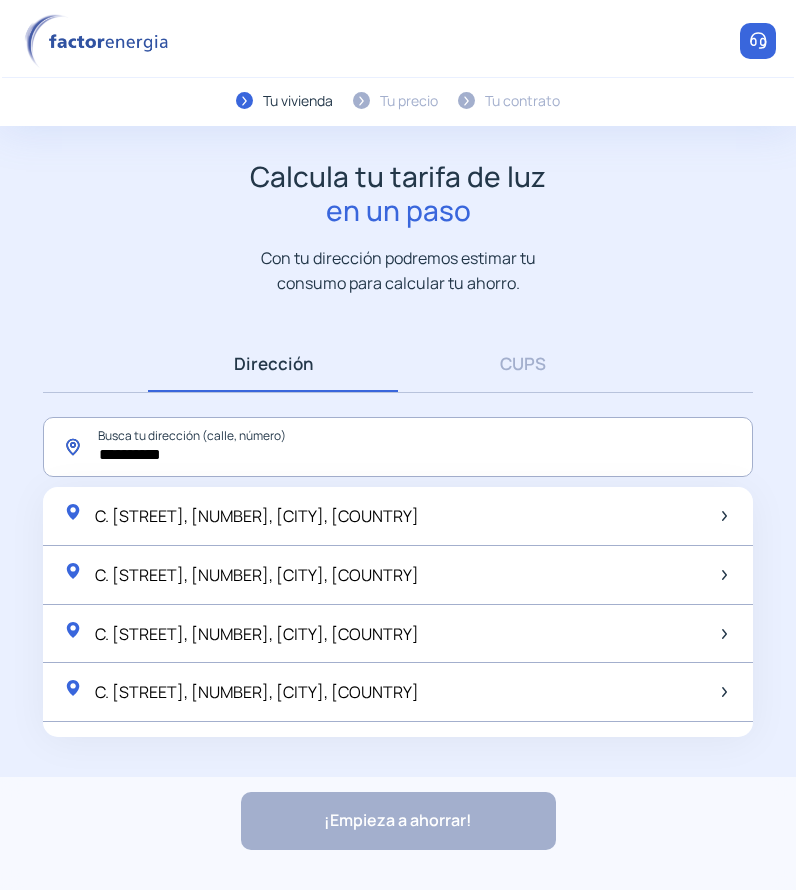 click on "**********" 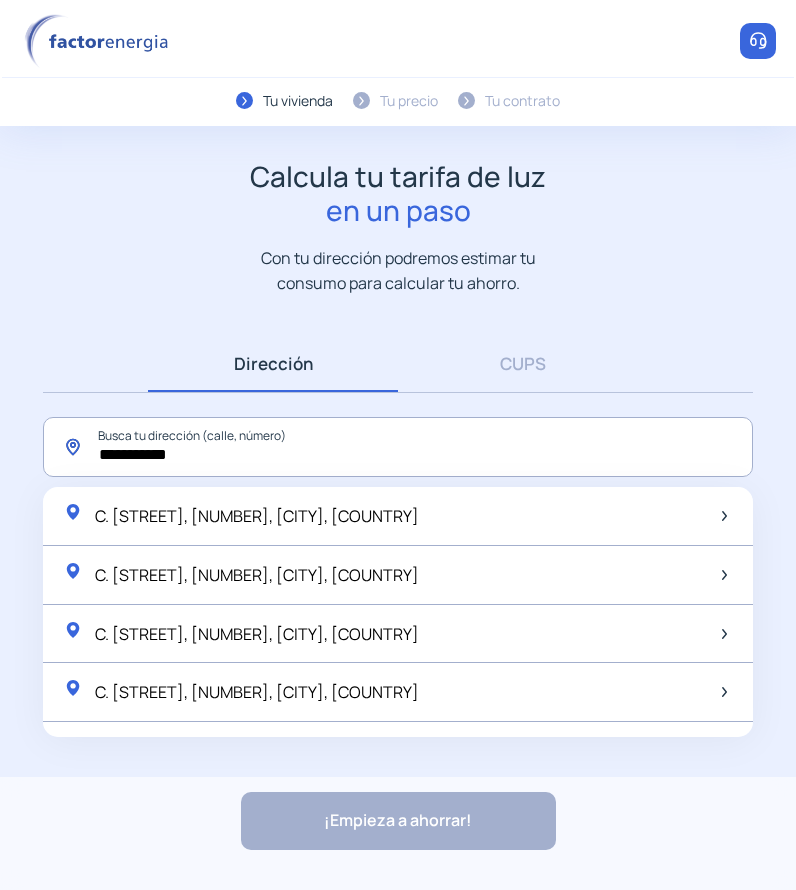 paste on "******" 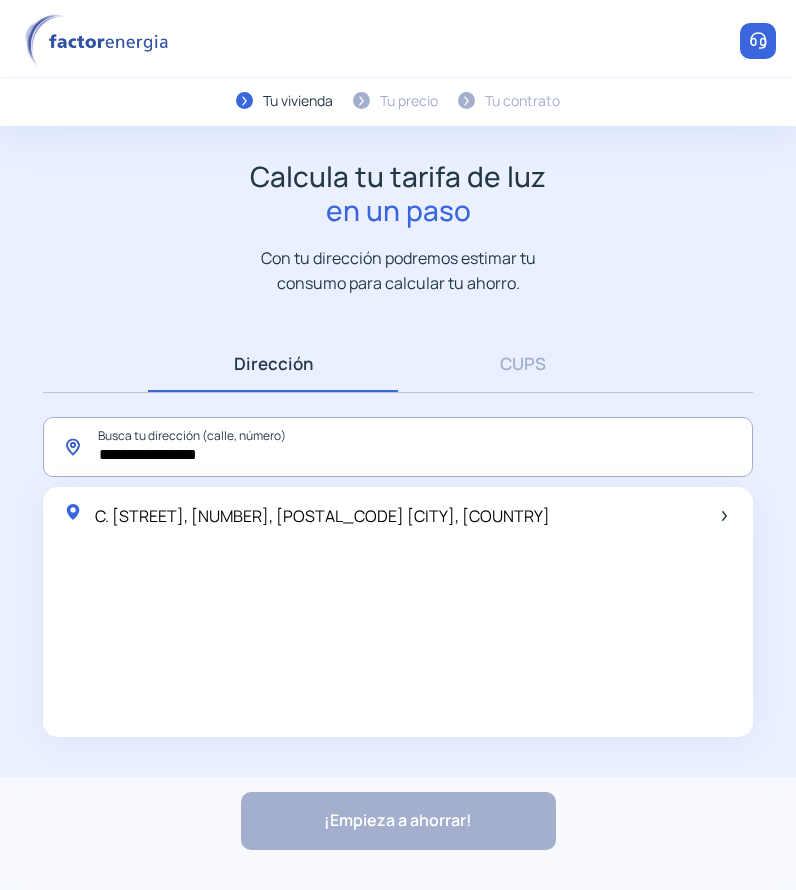 click on "**********" 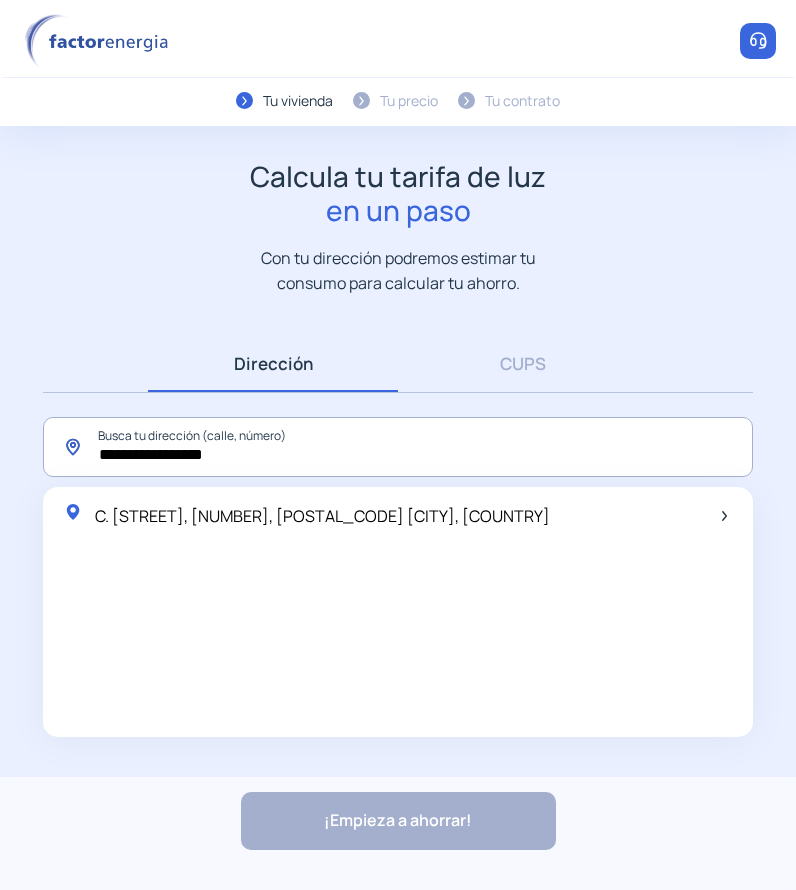 paste on "**********" 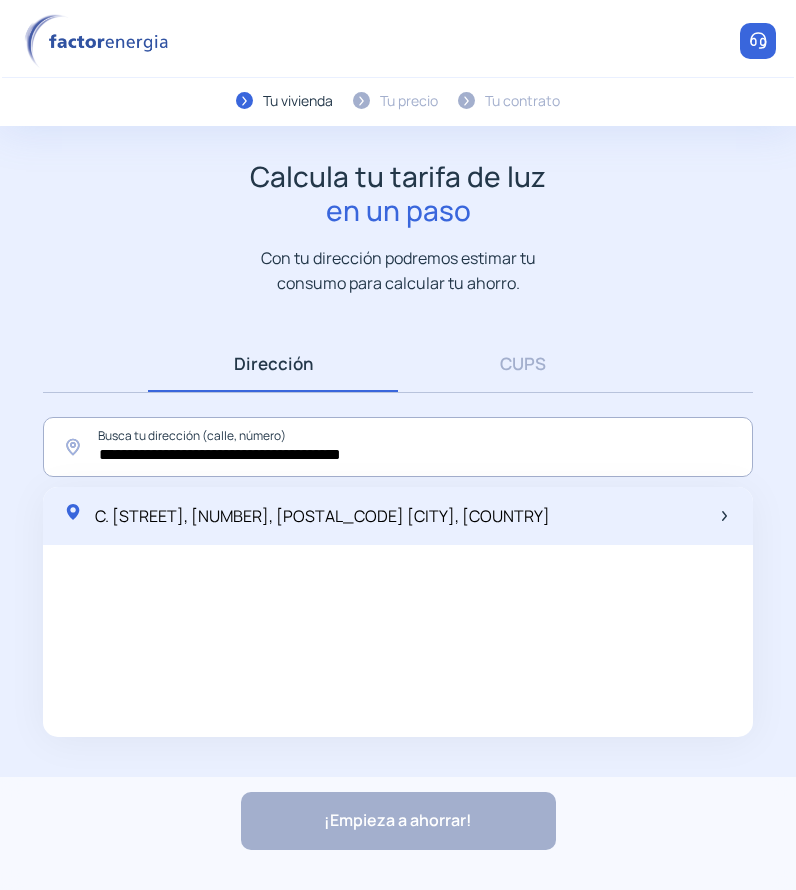 click on "C. [STREET], [NUMBER], [POSTAL_CODE] [CITY], [COUNTRY]" 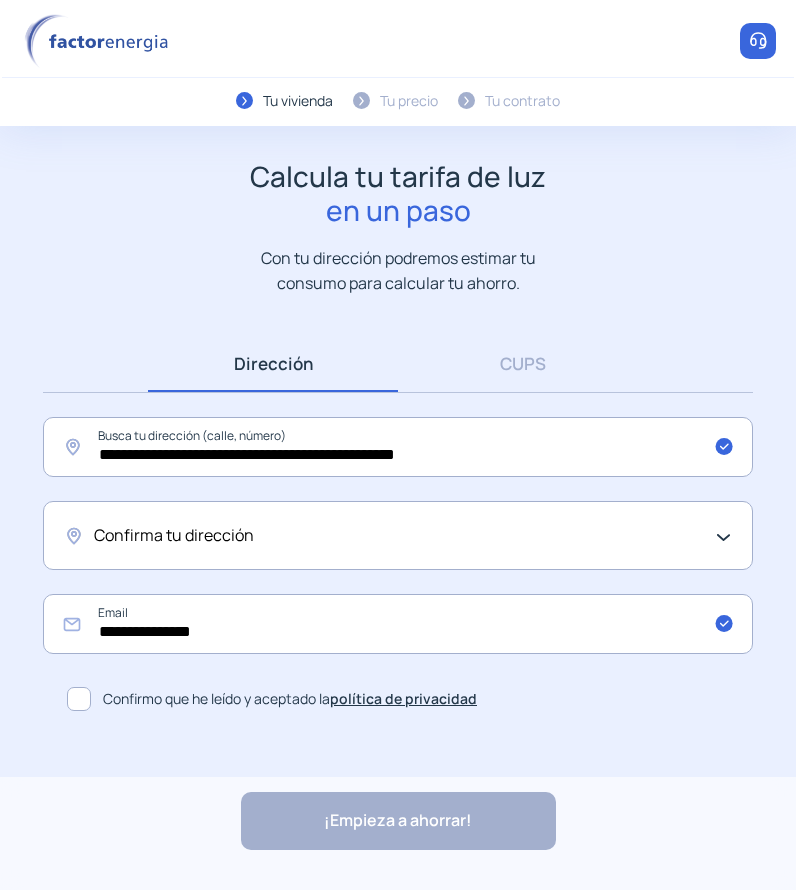 drag, startPoint x: 308, startPoint y: 521, endPoint x: 308, endPoint y: 803, distance: 282 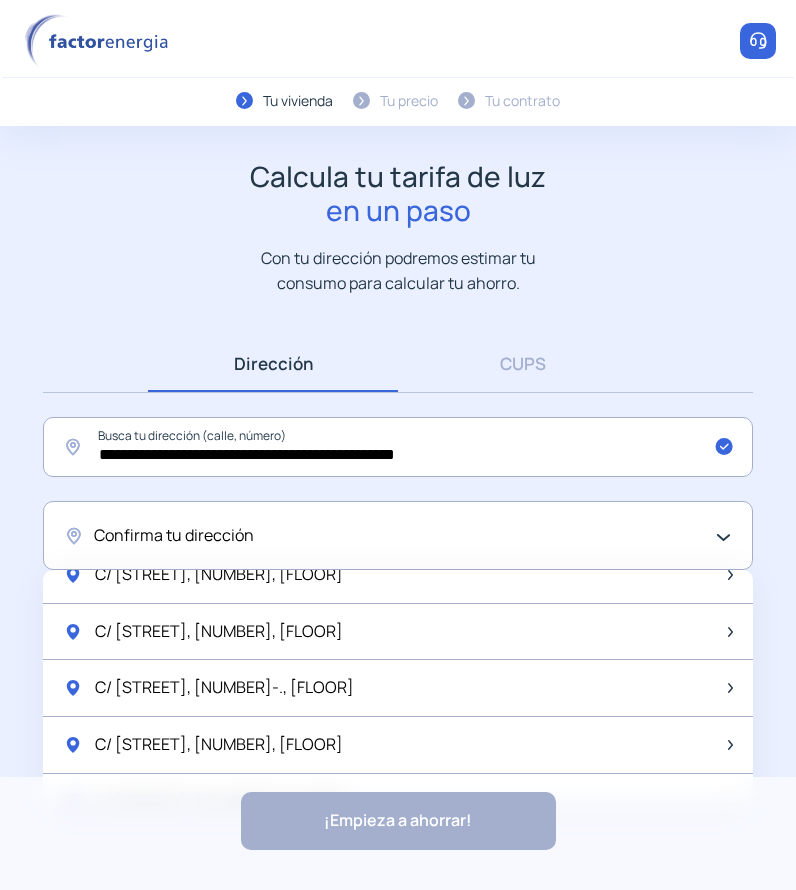 scroll, scrollTop: 900, scrollLeft: 0, axis: vertical 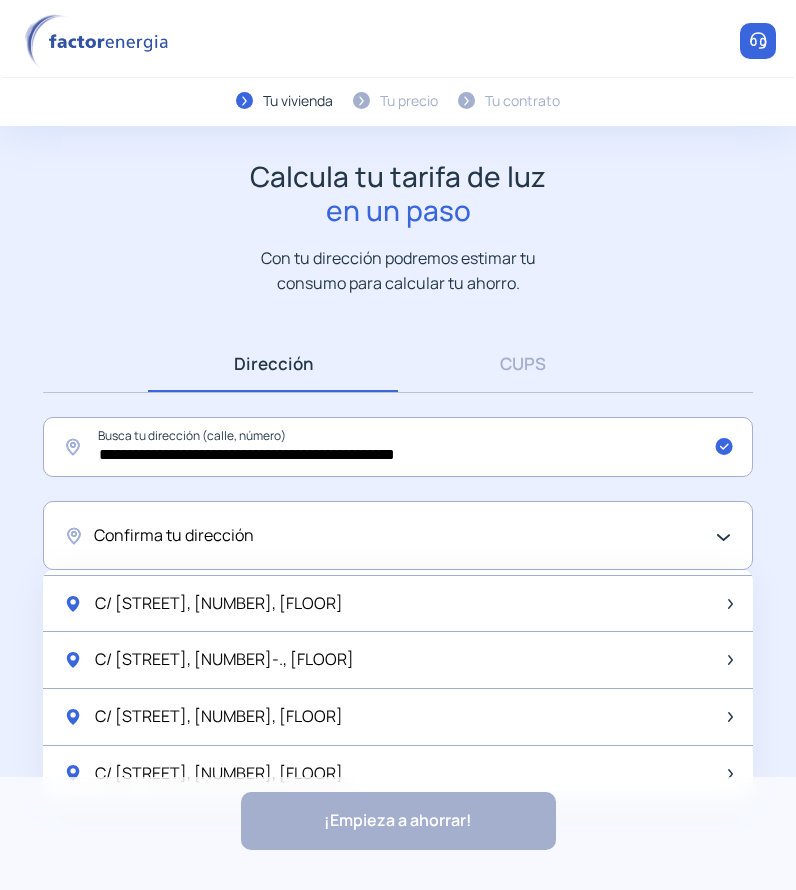click on "C/ [STREET], [NUMBER]-., [FLOOR]" 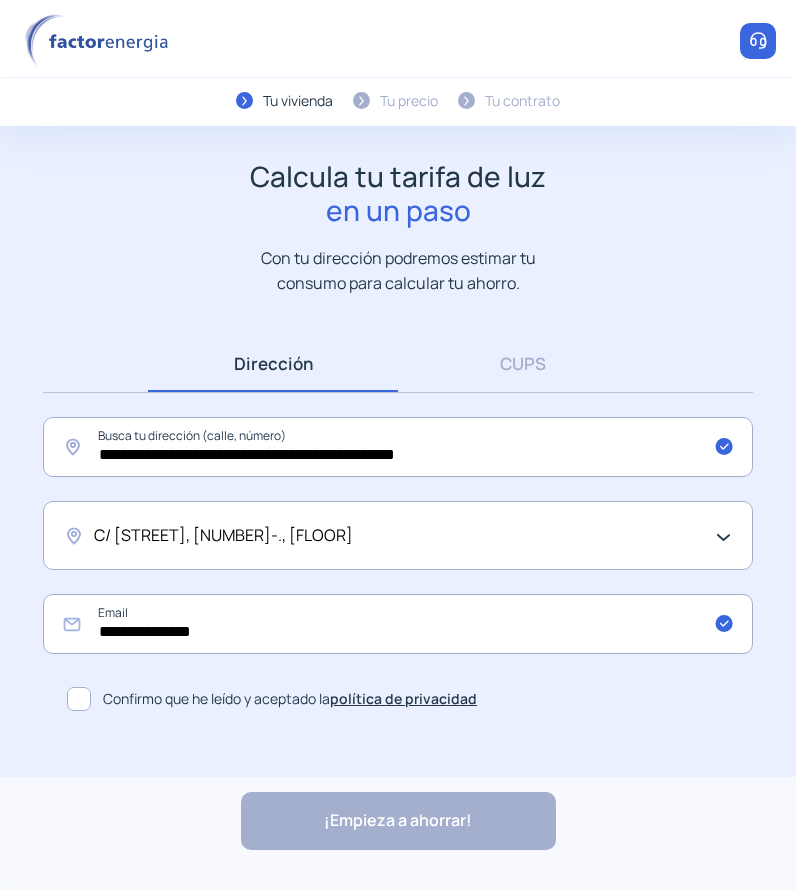 click on "C/ [STREET], [NUMBER]-., [FLOOR]" 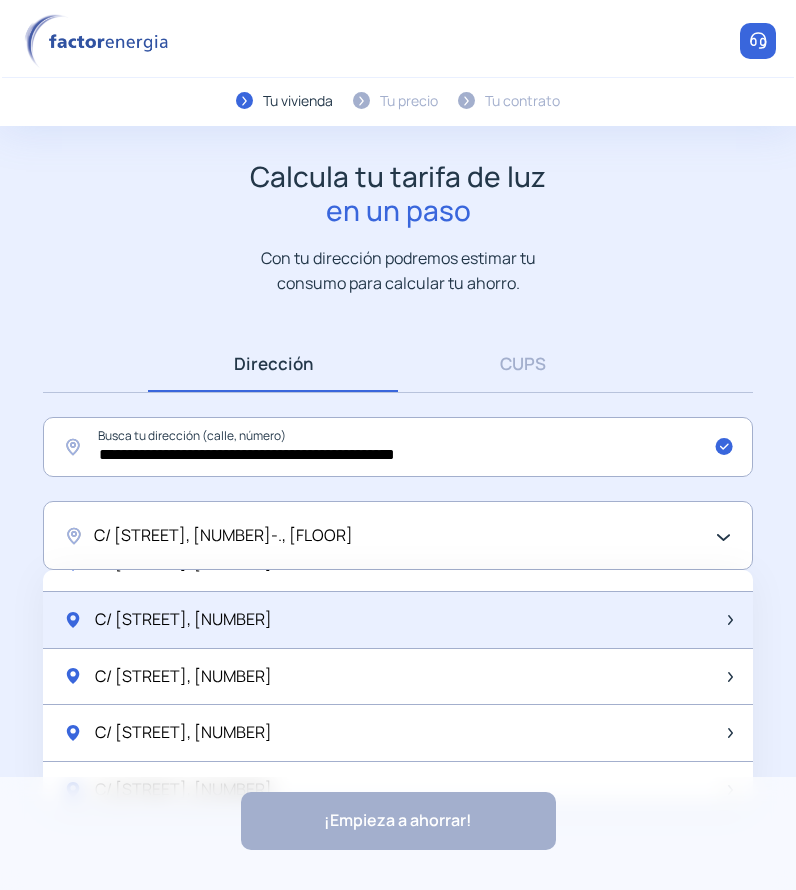 scroll, scrollTop: 0, scrollLeft: 0, axis: both 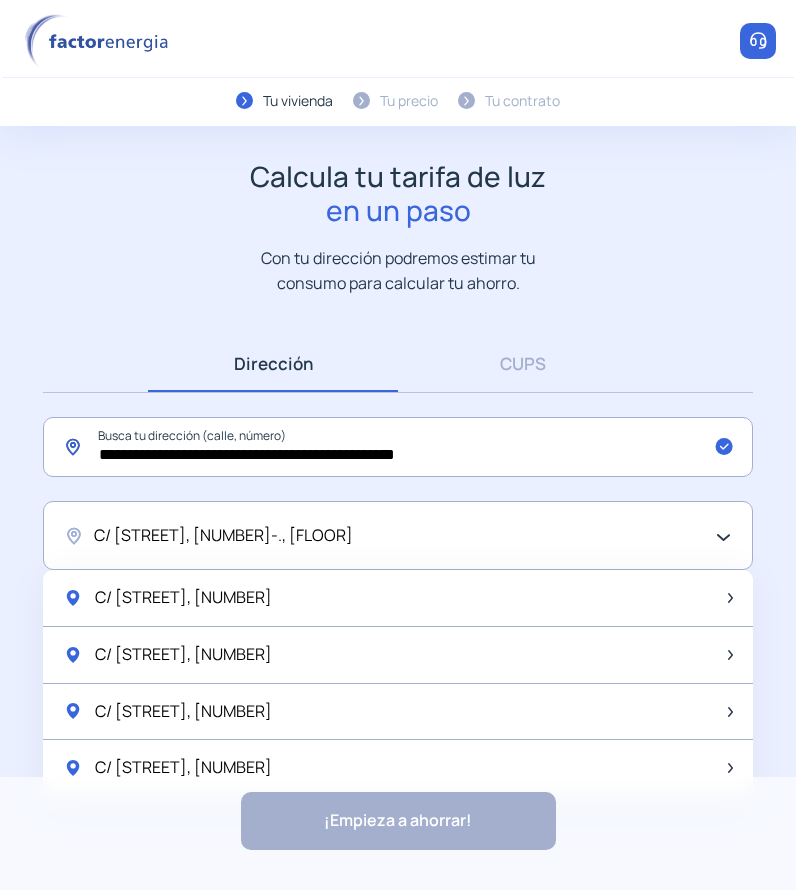 click on "**********" 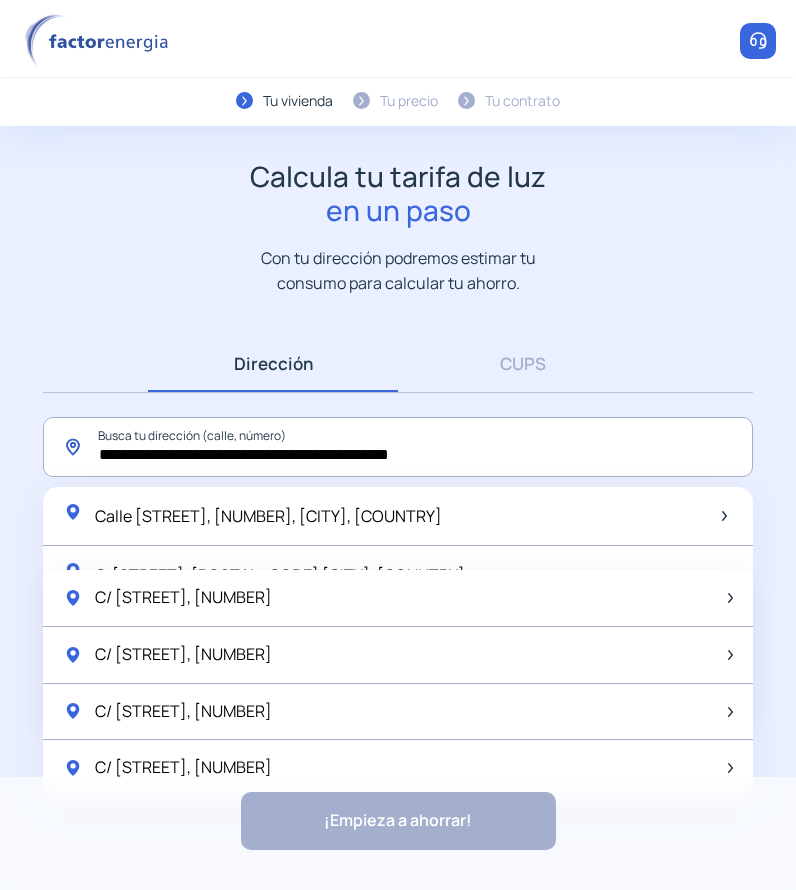 type on "**********" 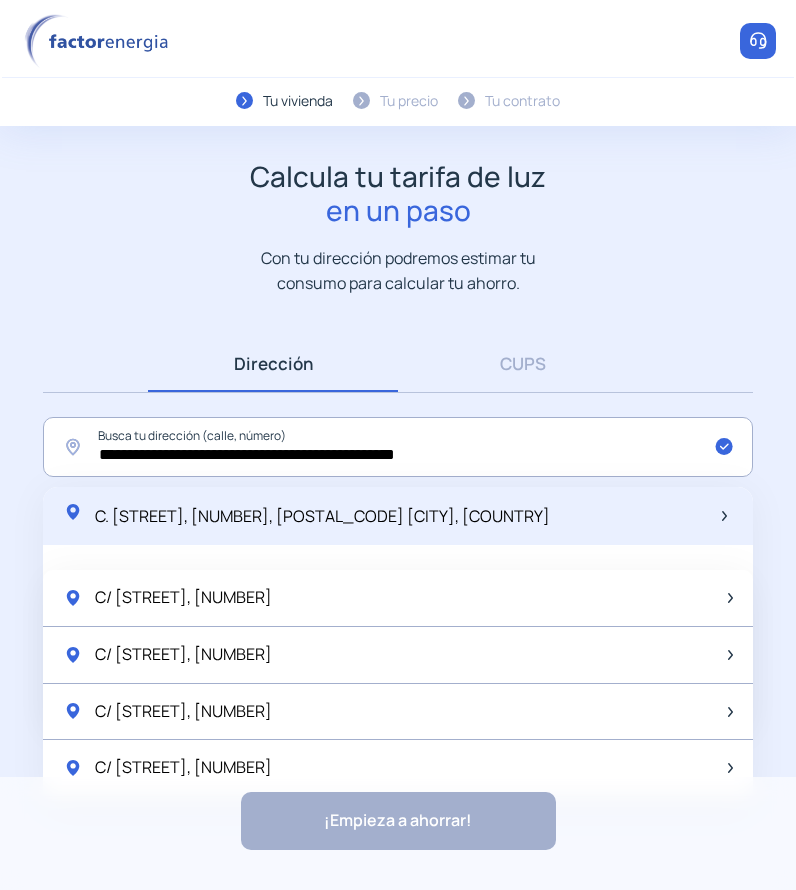 click on "C. [STREET], [NUMBER], [POSTAL_CODE] [CITY], [COUNTRY]" 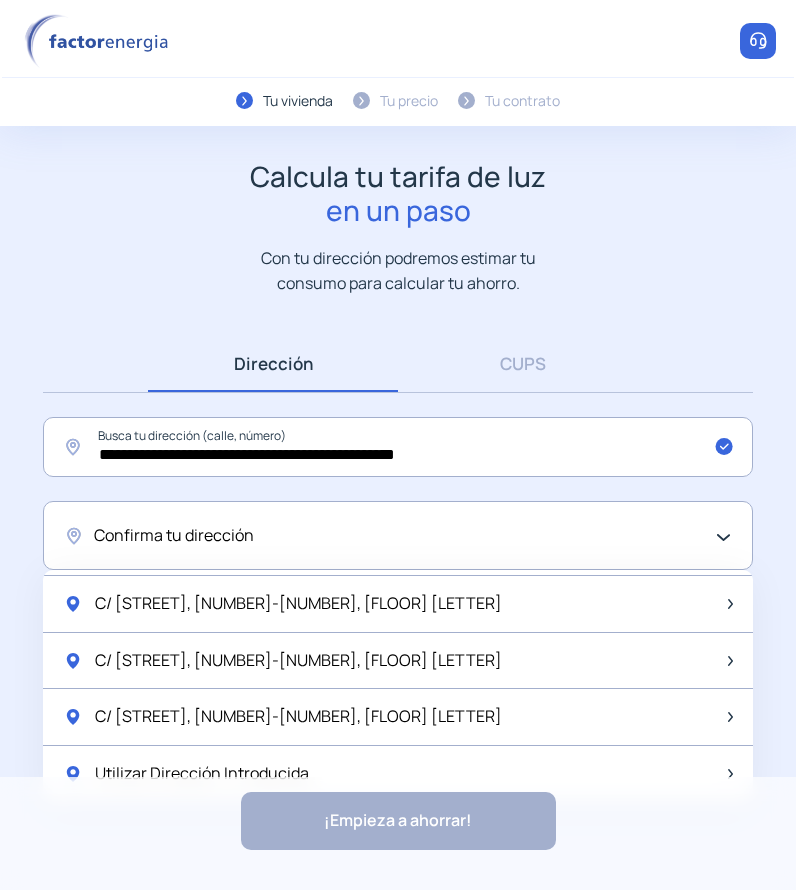 scroll, scrollTop: 2655, scrollLeft: 0, axis: vertical 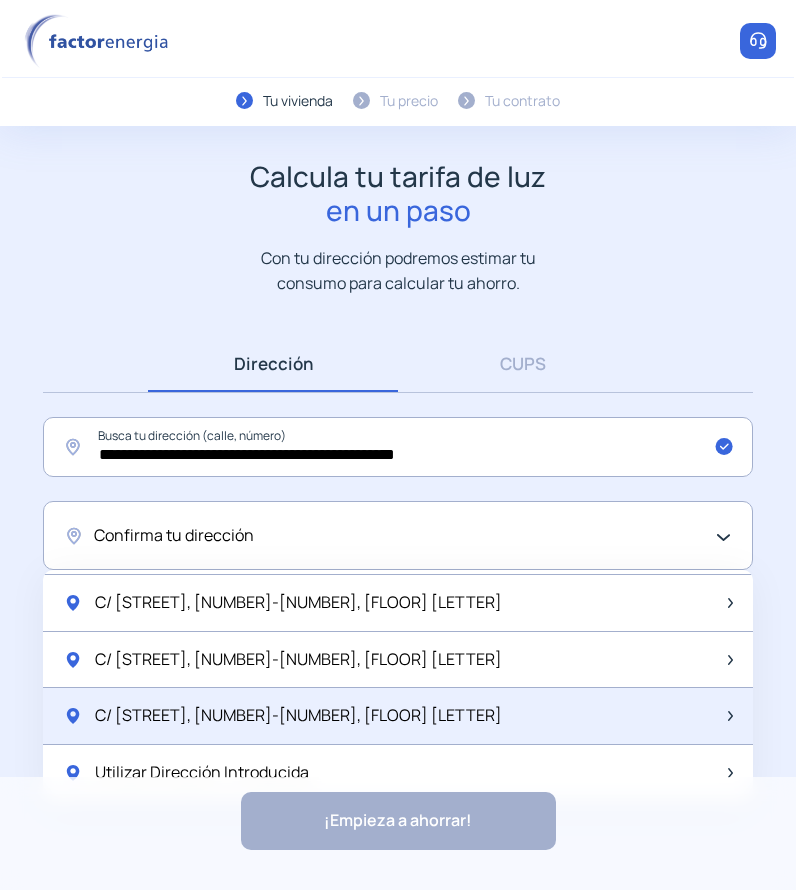 click on "C/ [STREET], [NUMBER]-[NUMBER], [FLOOR] [LETTER]" 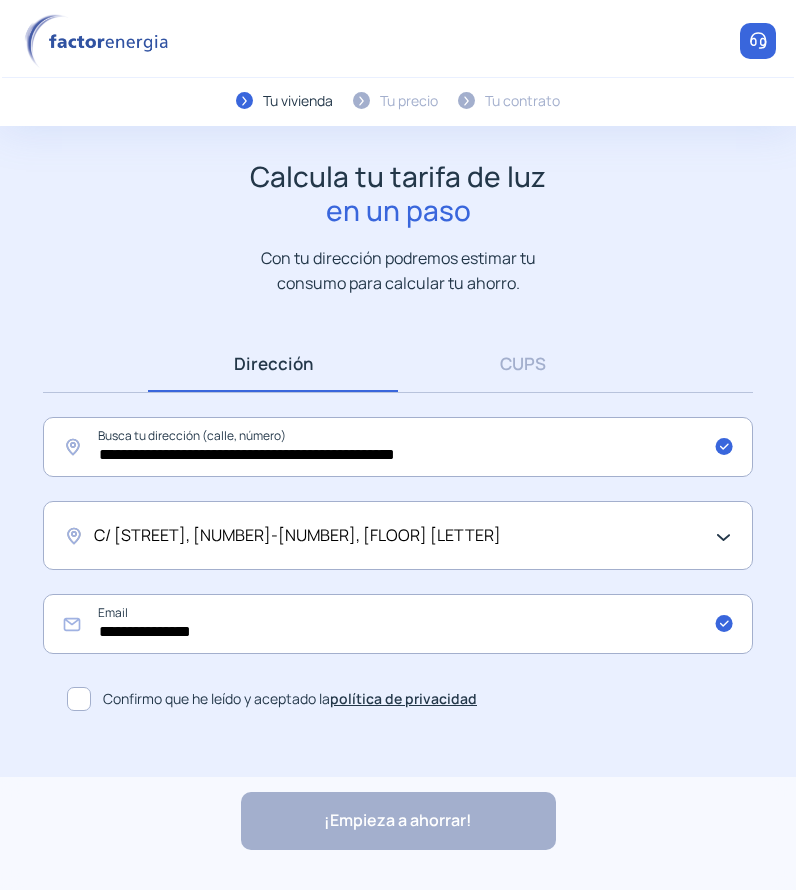 click on "**********" 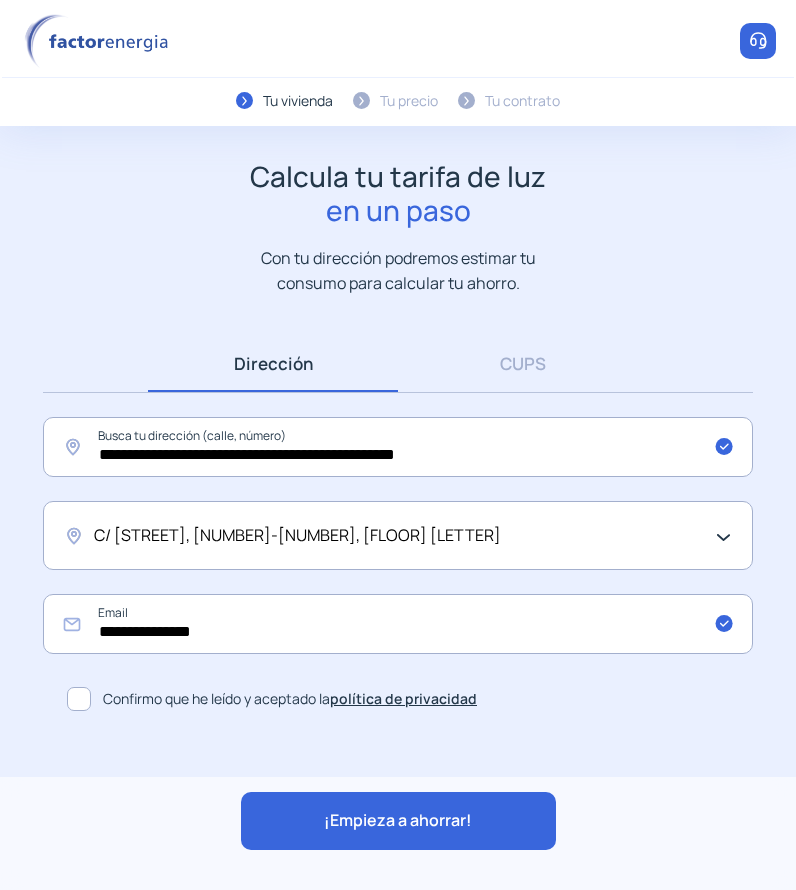 click on "¡Empieza a ahorrar!" 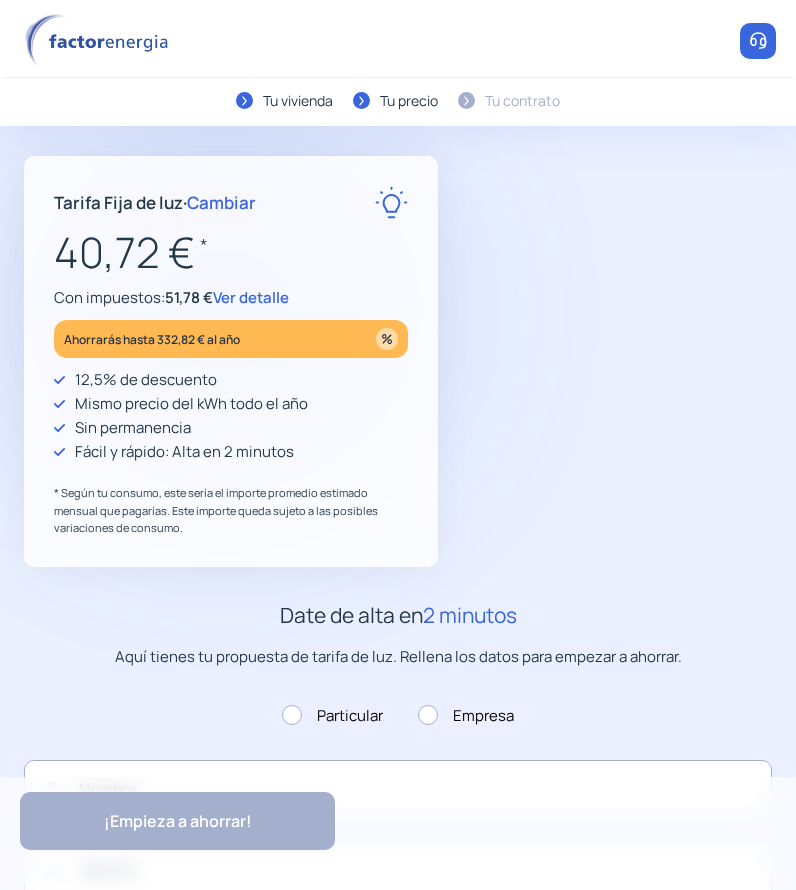 type on "*****" 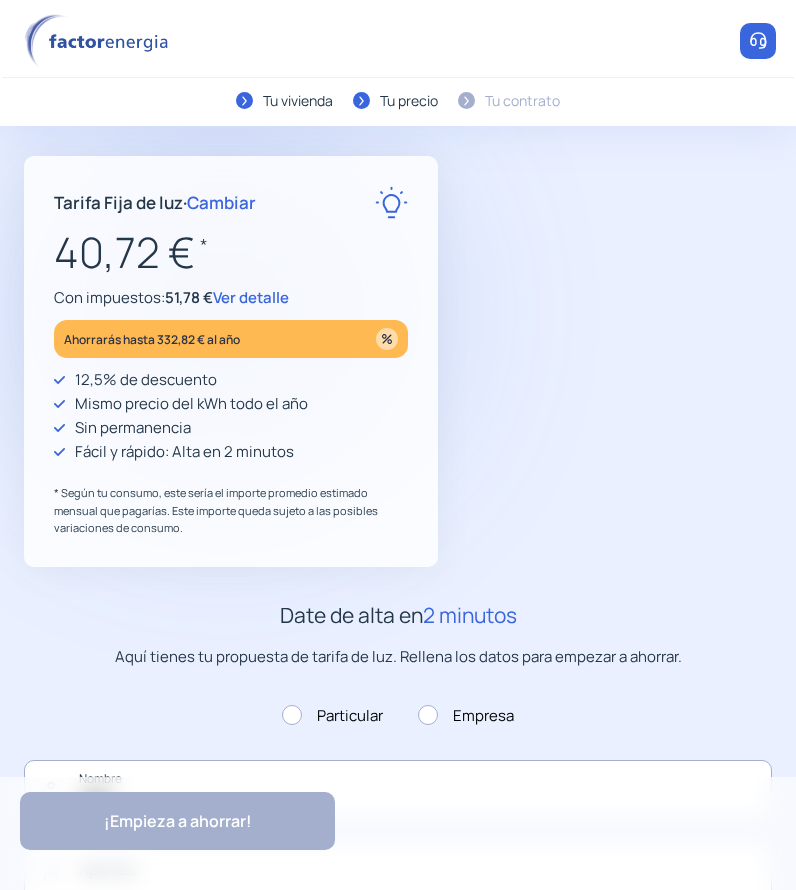 type on "**********" 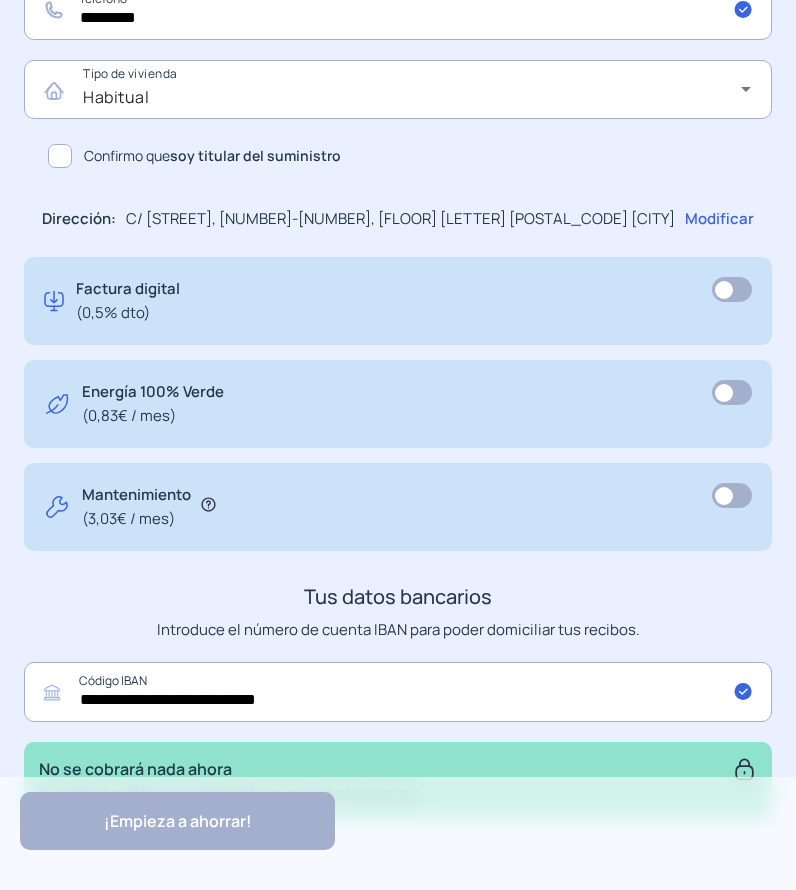 scroll, scrollTop: 1174, scrollLeft: 0, axis: vertical 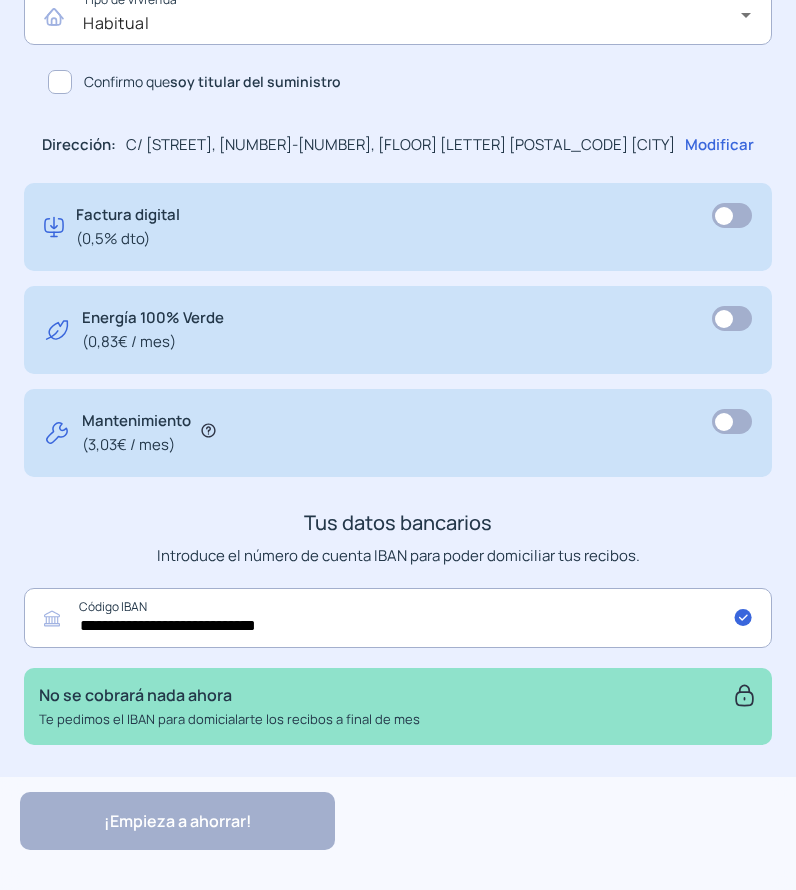 click on "Confirmo que  soy titular del suministro" 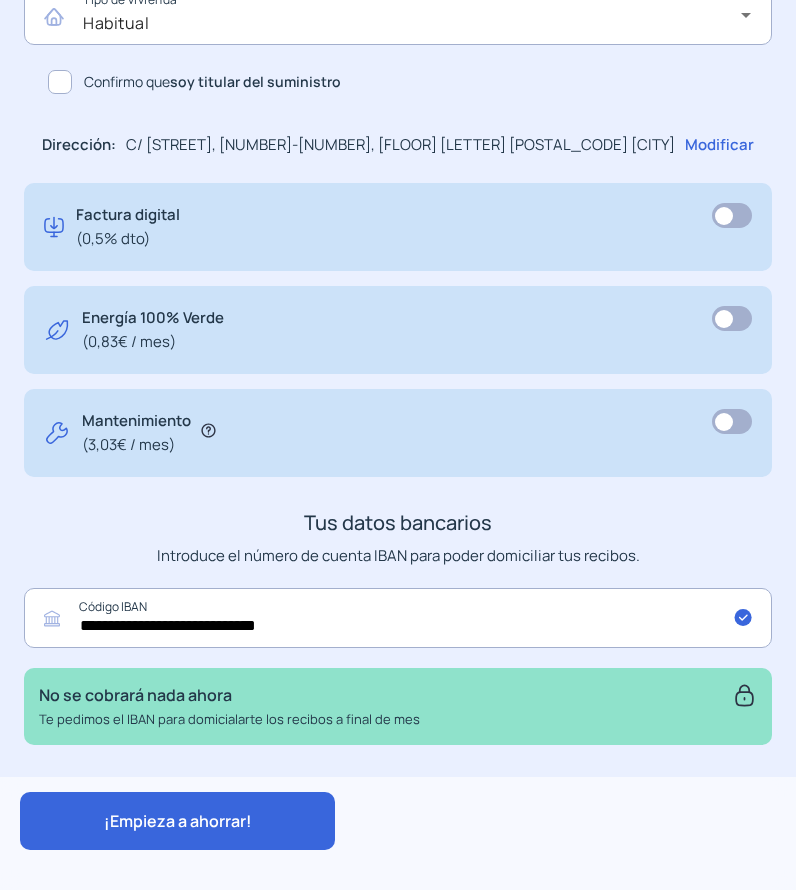 click on "¡Empieza a ahorrar!" 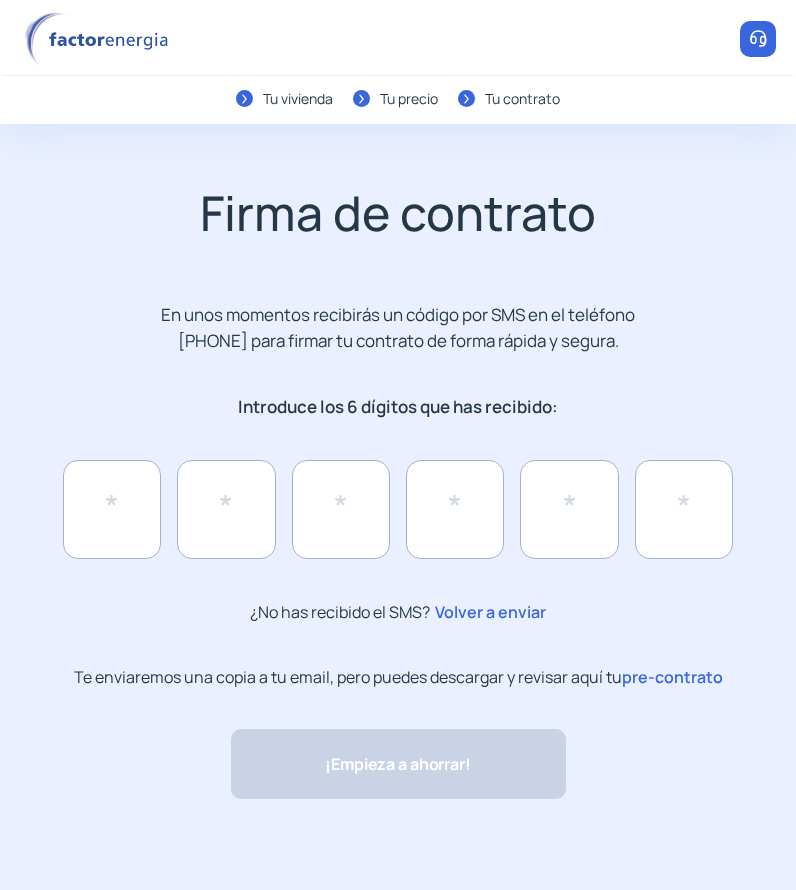 scroll, scrollTop: 0, scrollLeft: 0, axis: both 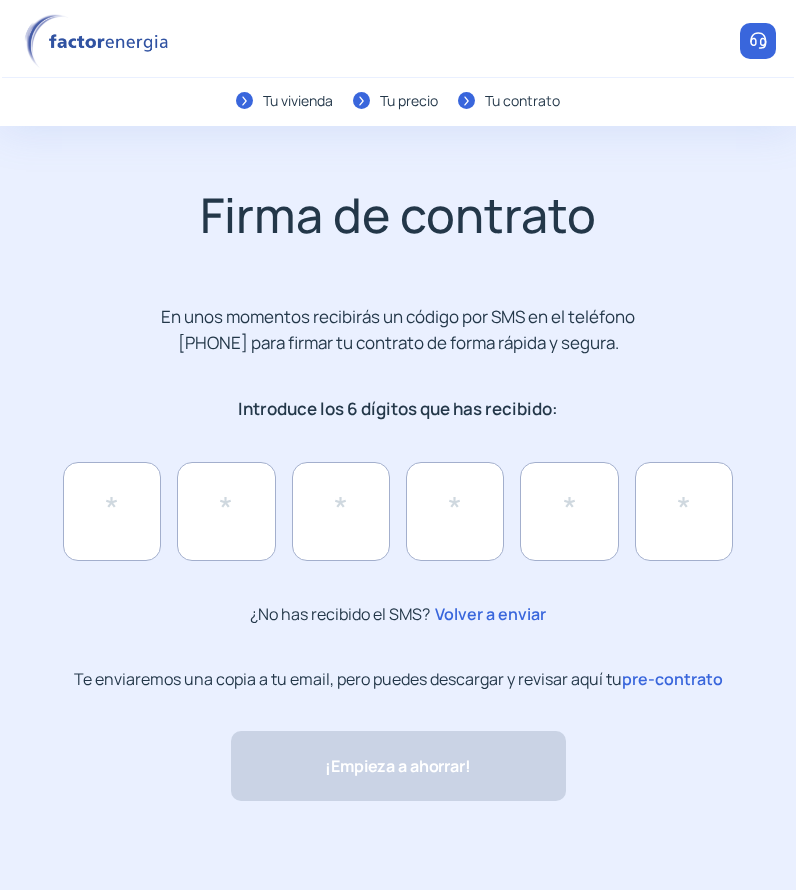 click on "pre-contrato" 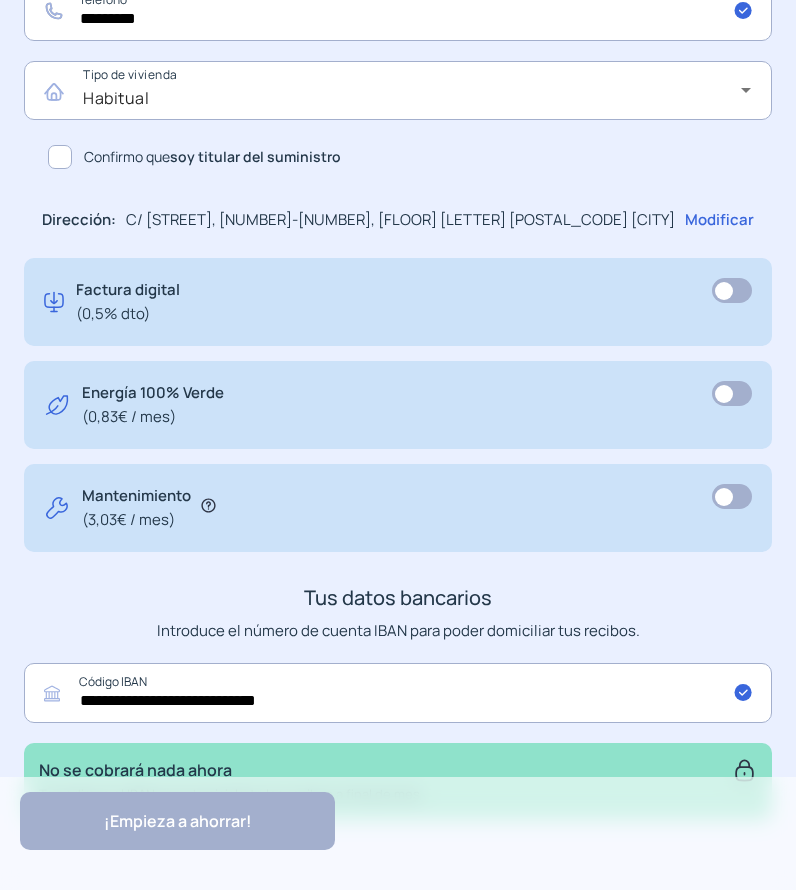 scroll, scrollTop: 1100, scrollLeft: 0, axis: vertical 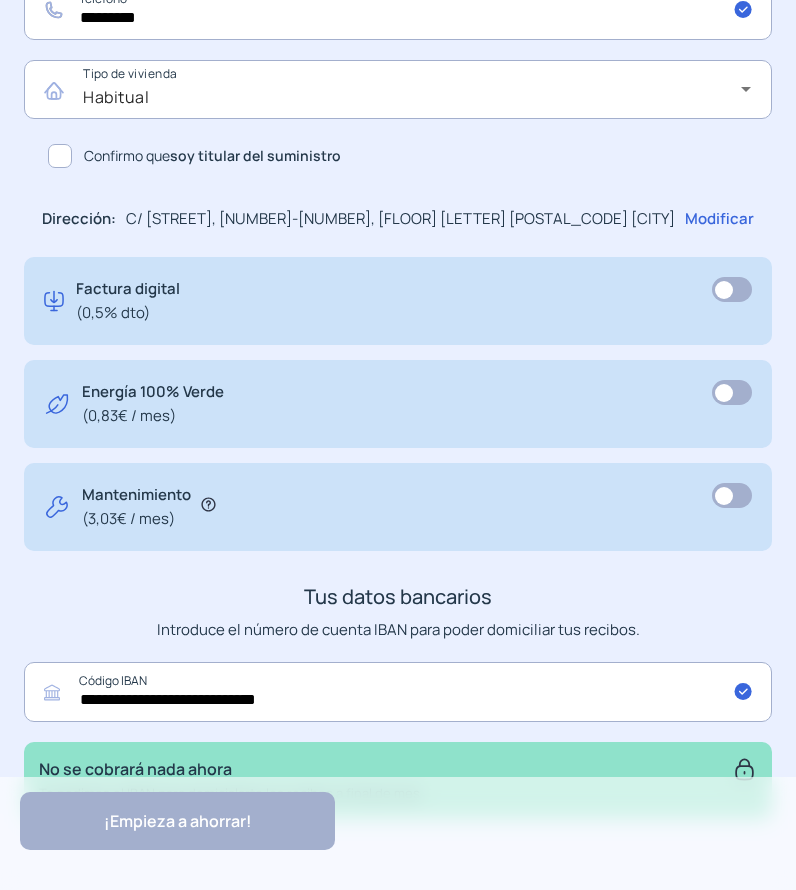 click on "Modificar" 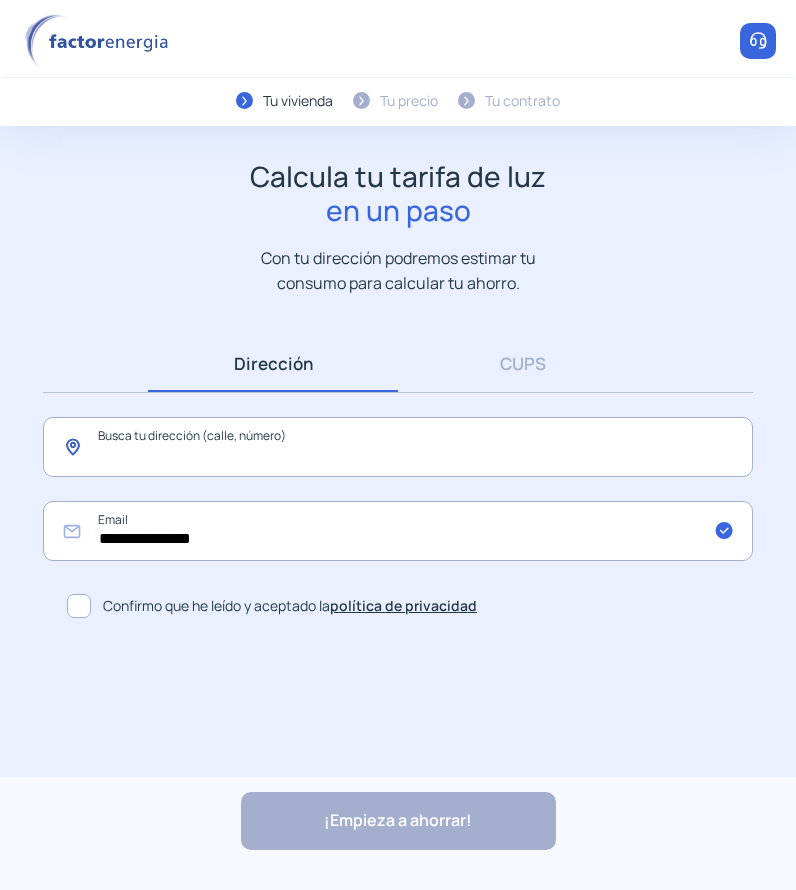 click 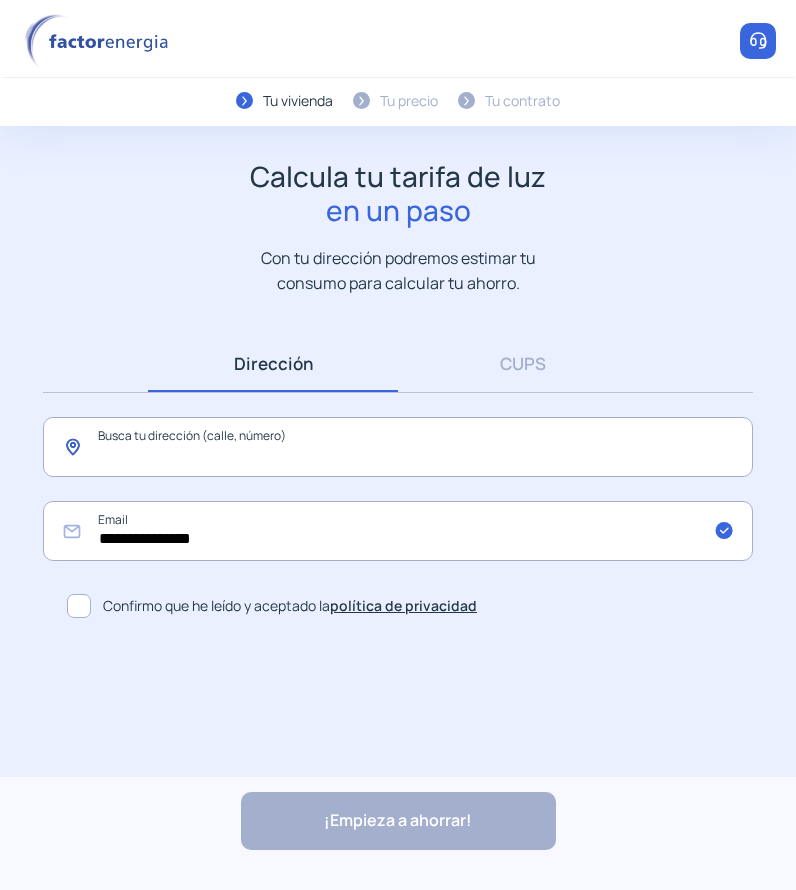 click 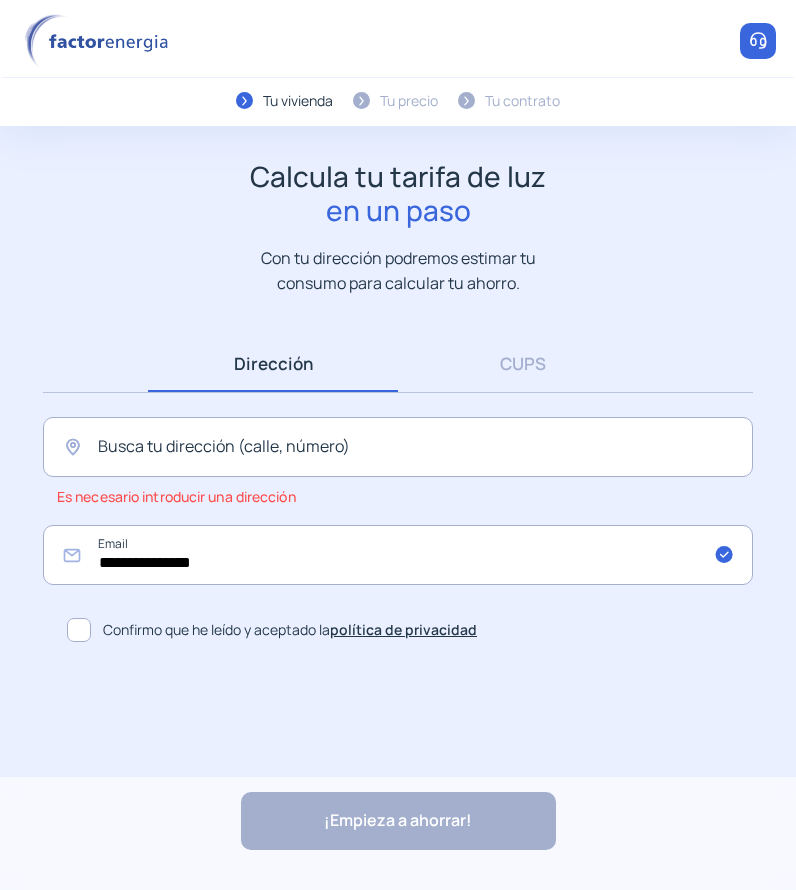 click on "**********" 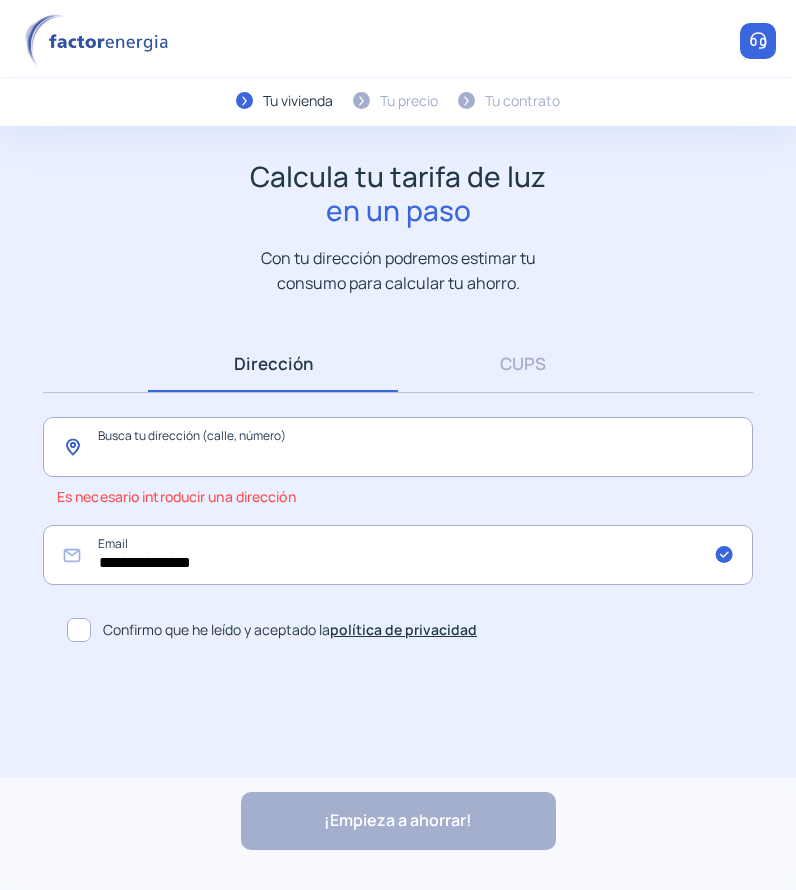 click 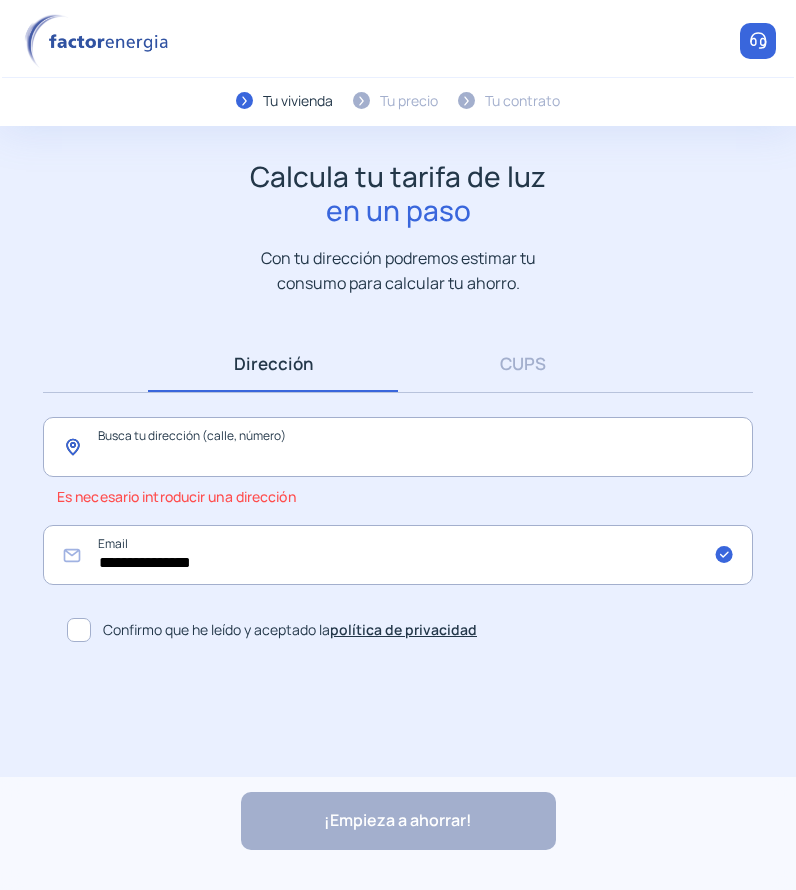 click 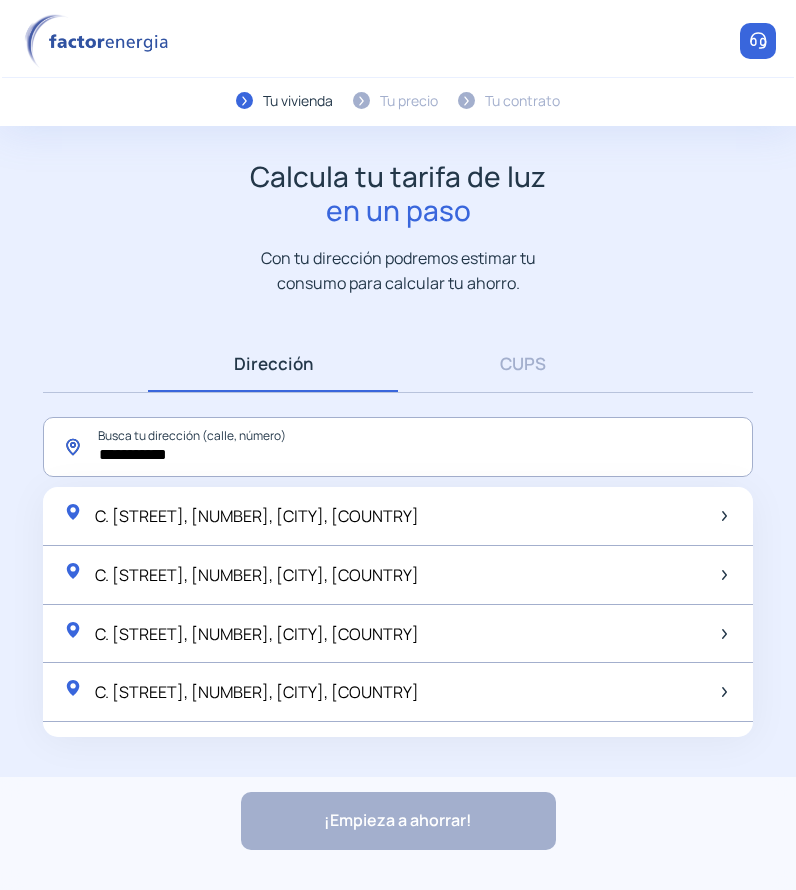 click on "**********" 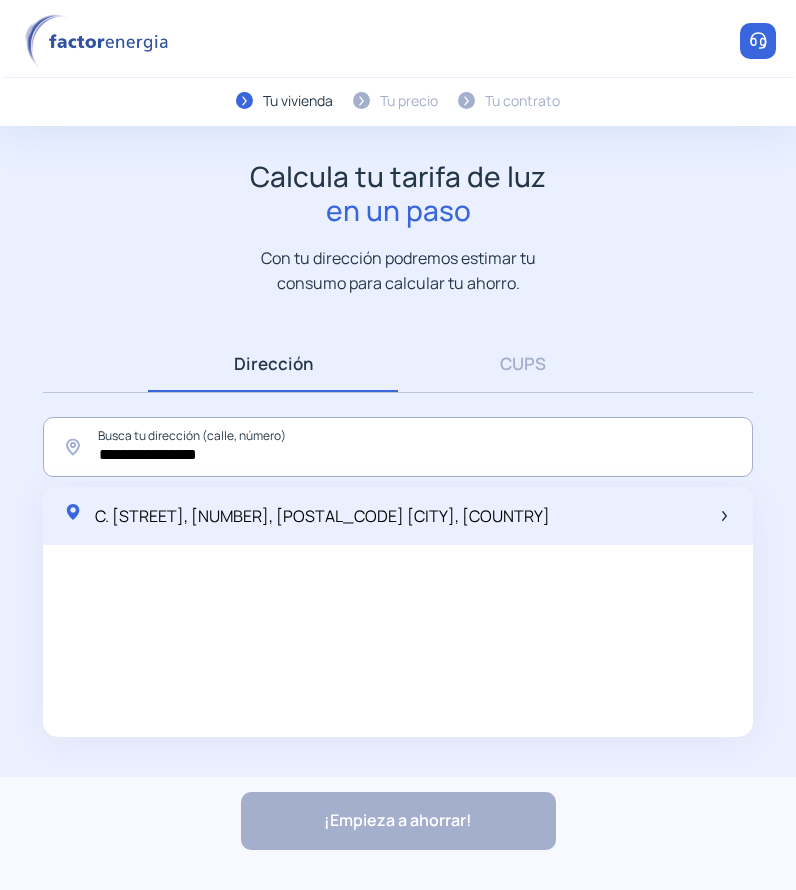click on "C. [STREET], [NUMBER], [POSTAL_CODE] [CITY], [COUNTRY]" 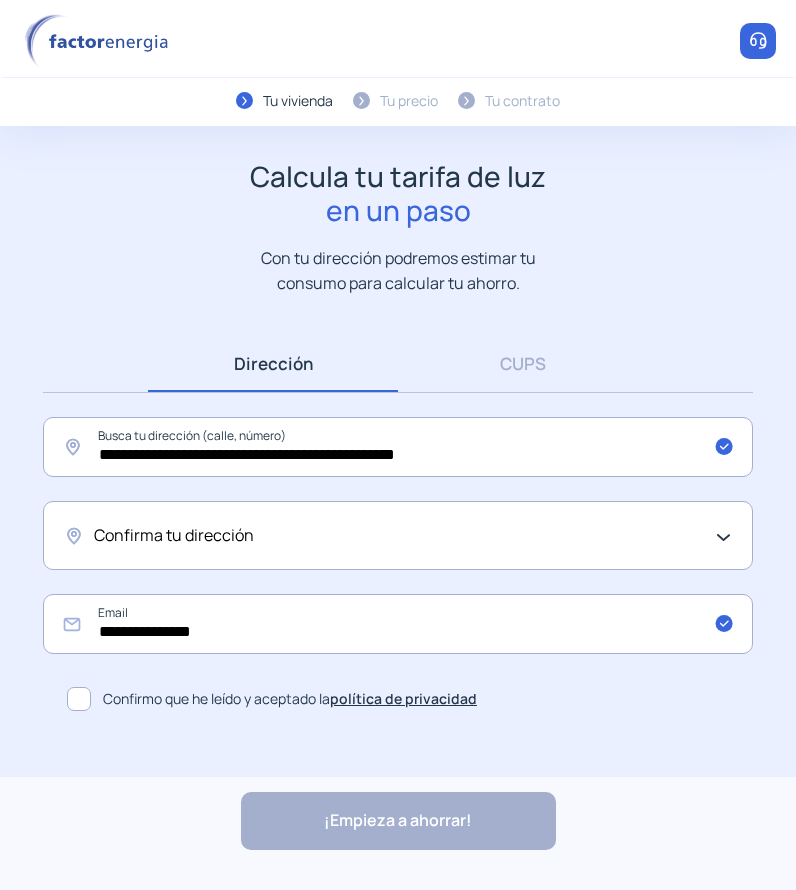 click on "Confirma tu dirección" 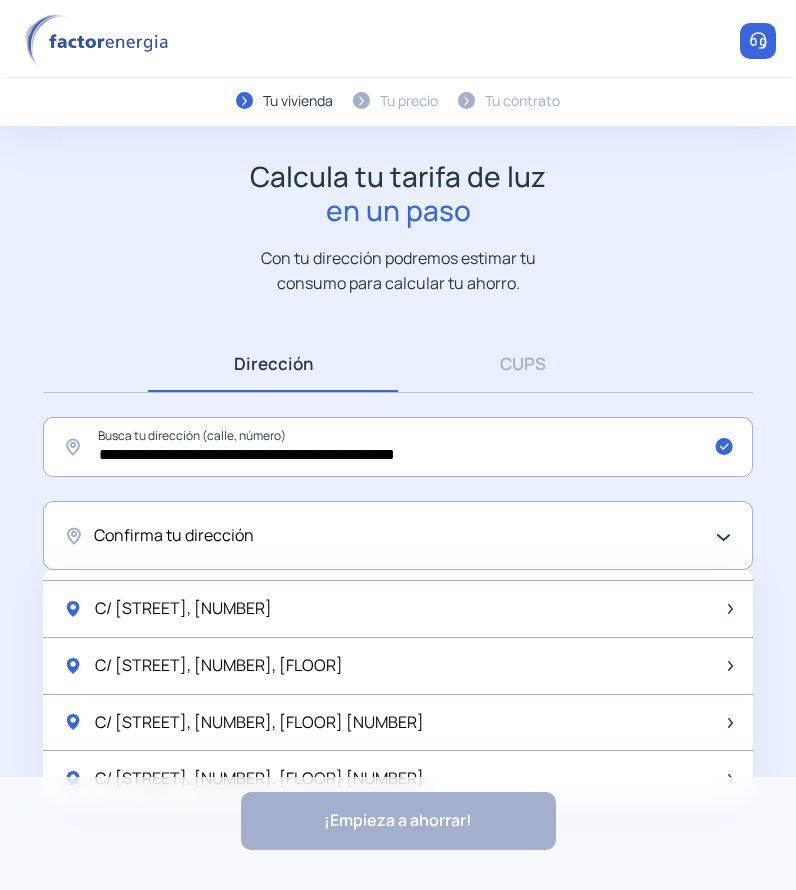 scroll, scrollTop: 1900, scrollLeft: 0, axis: vertical 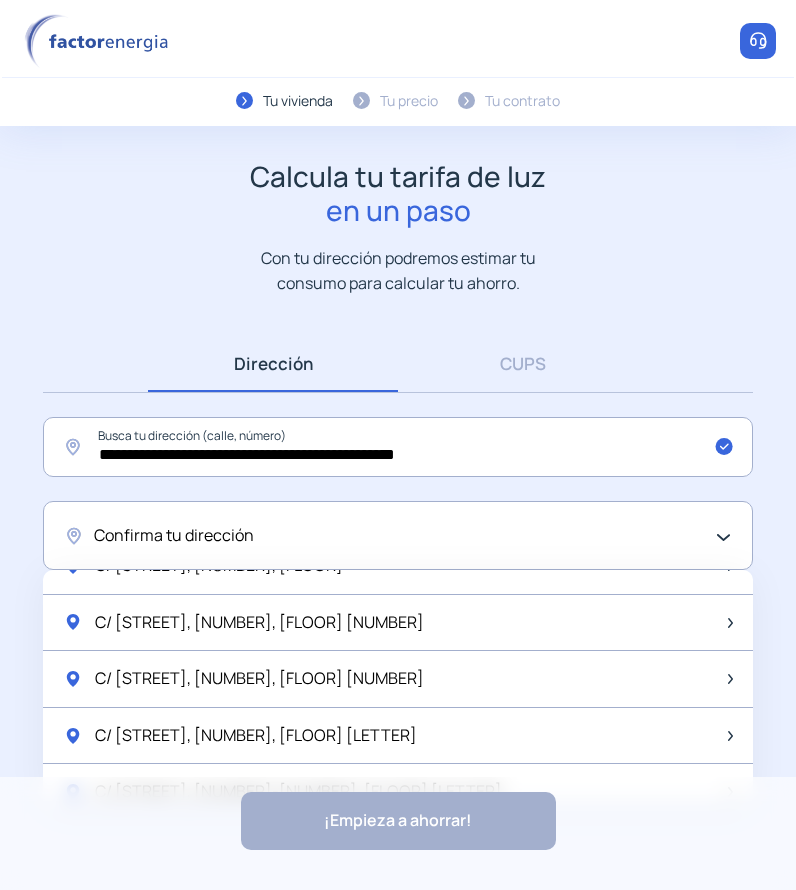 click on "Calcula tu tarifa de luz en un paso Con tu dirección podremos estimar tu consumo para calcular tu ahorro." 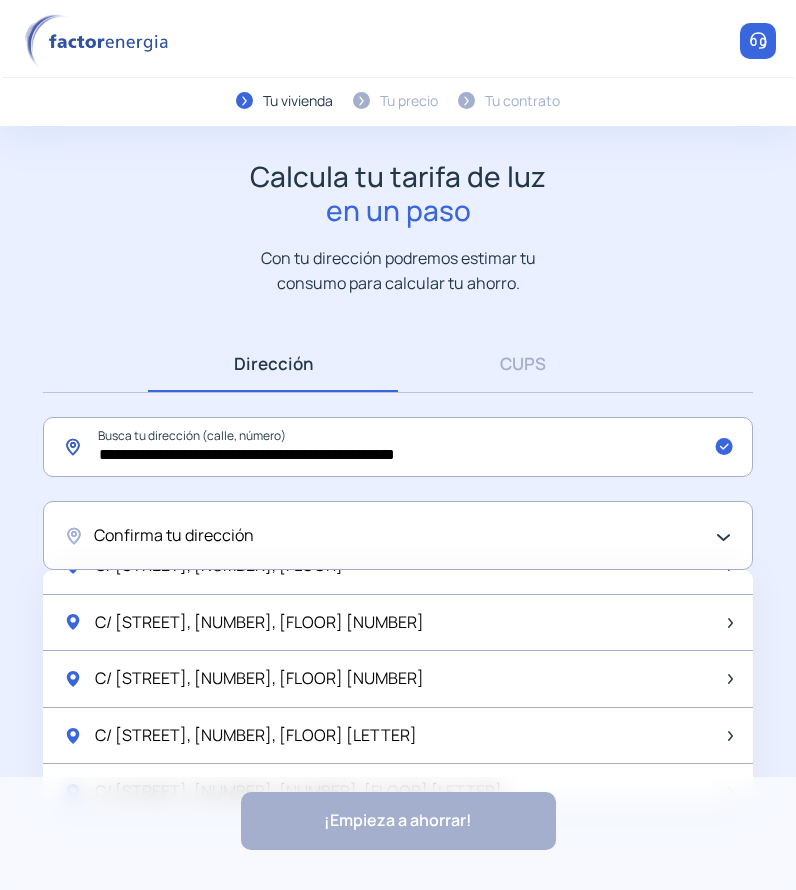 click on "**********" 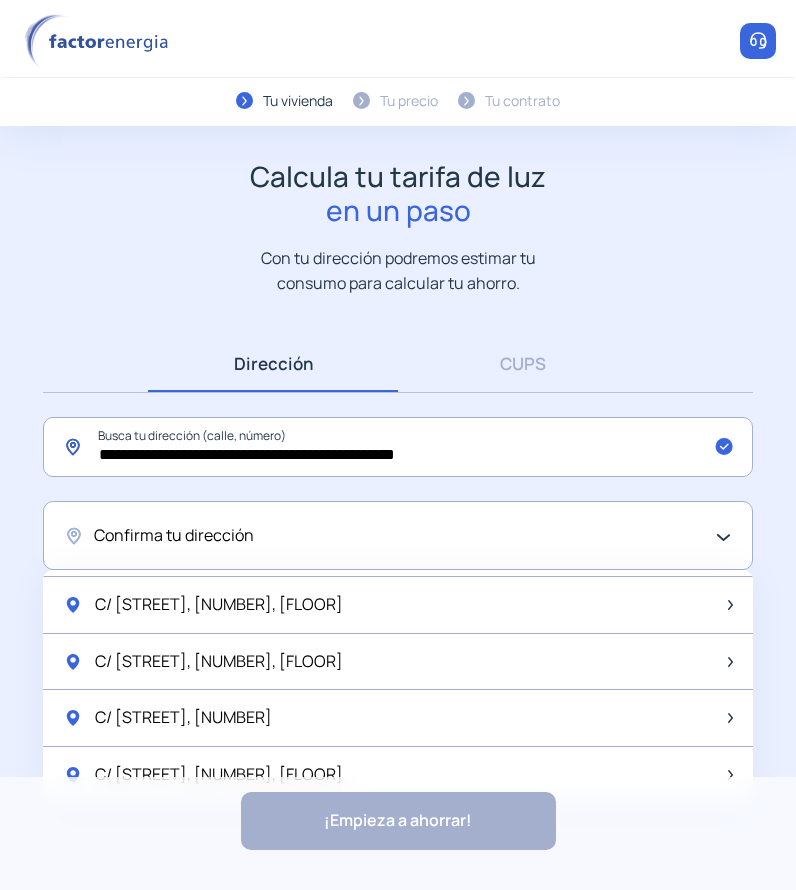 scroll, scrollTop: 1656, scrollLeft: 0, axis: vertical 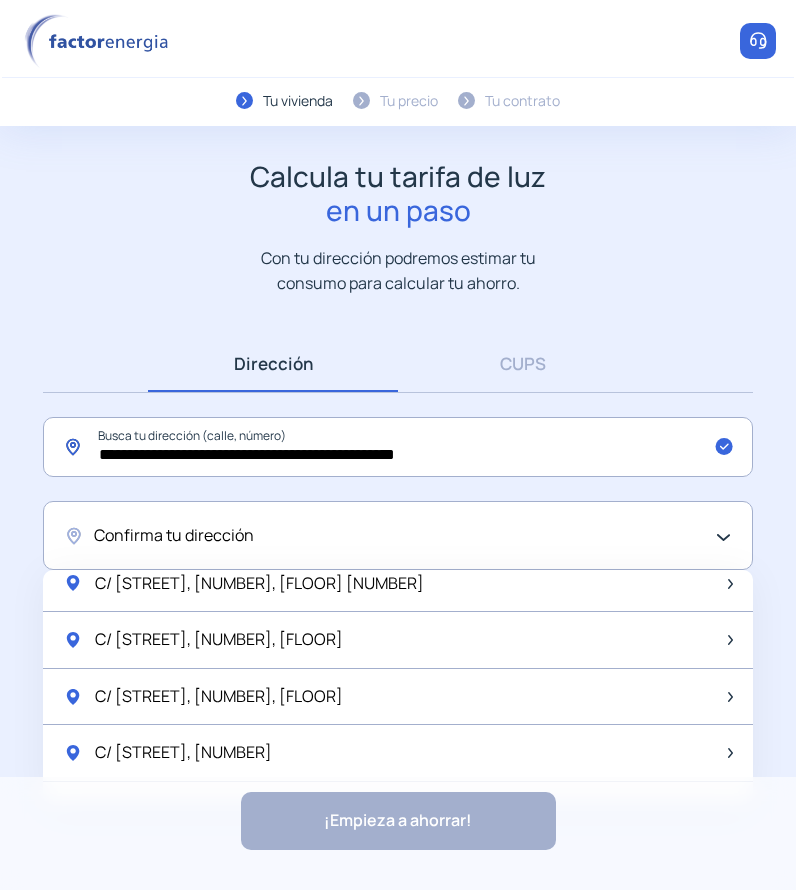 click on "**********" 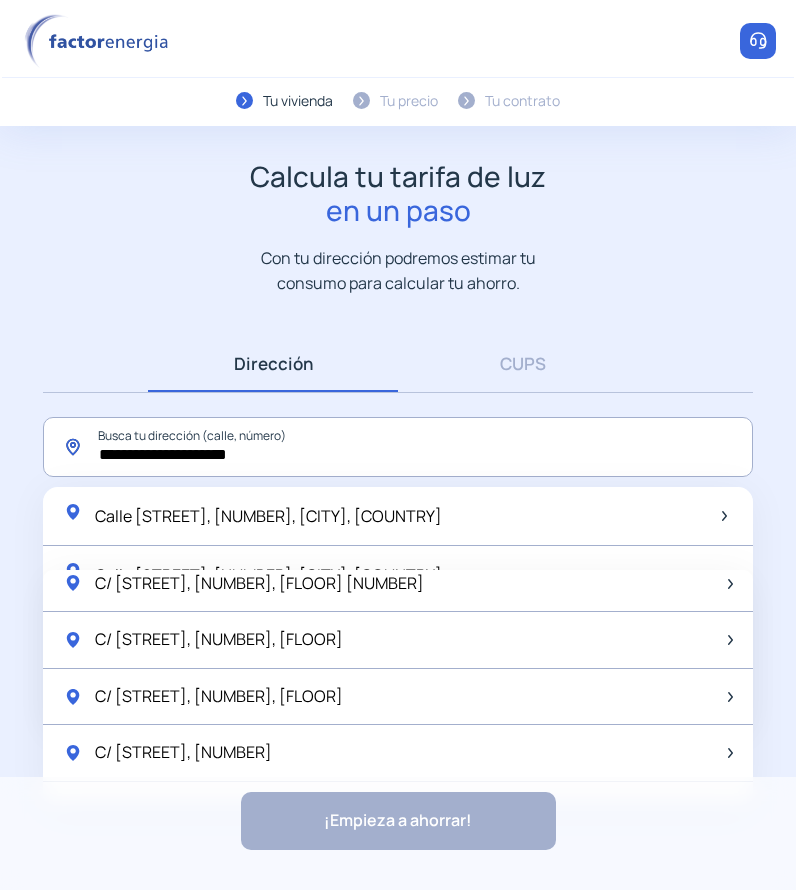 paste on "******" 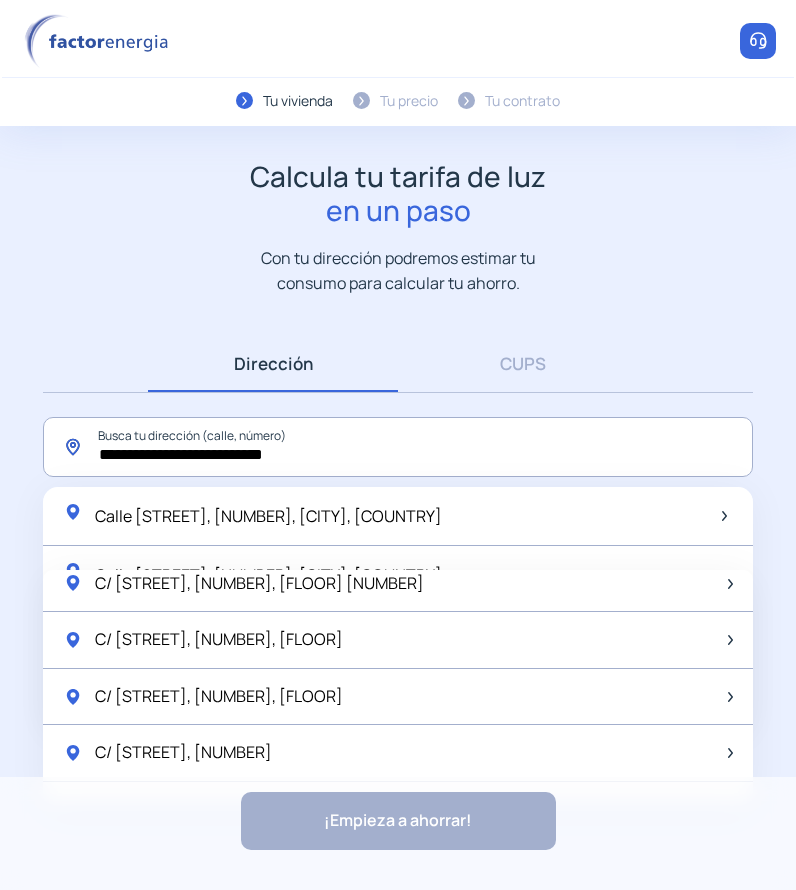 paste on "**********" 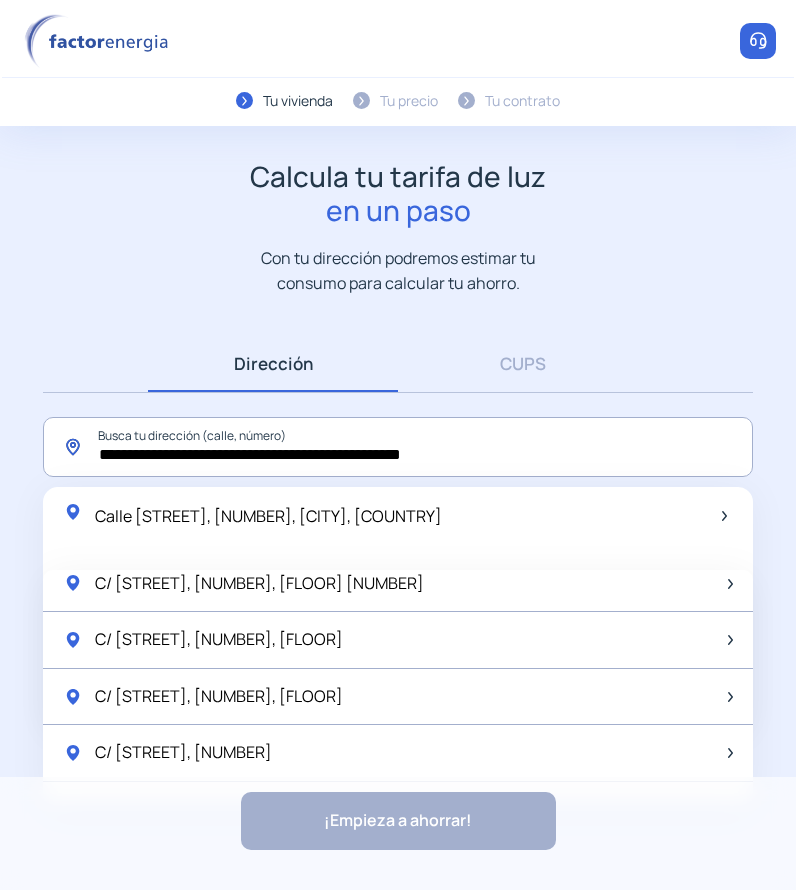 click on "**********" 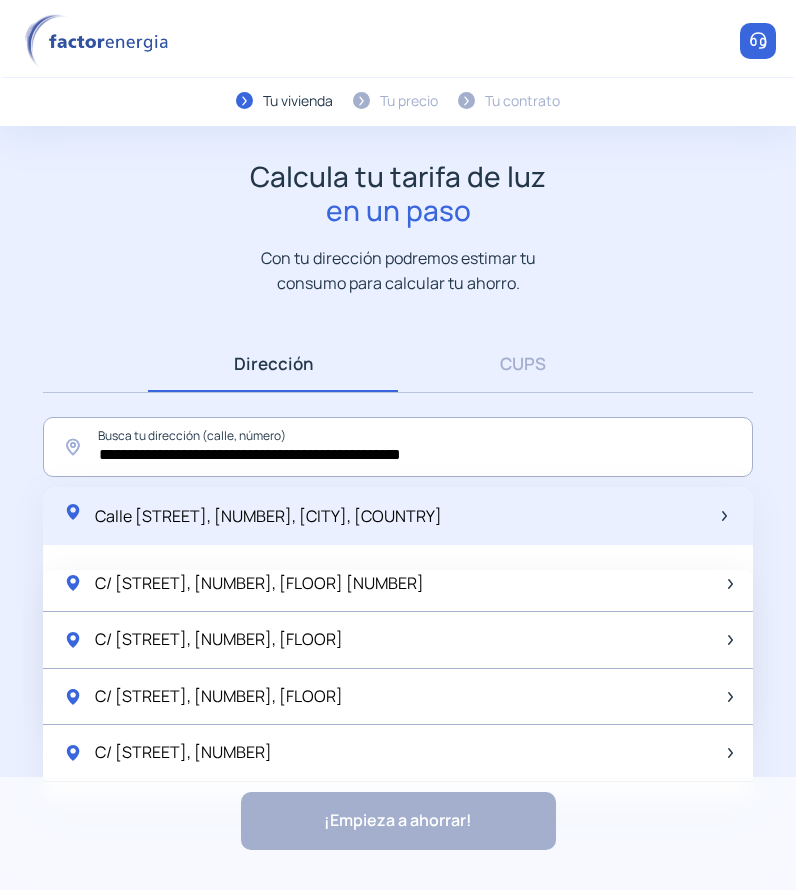 click on "Calle [STREET], [NUMBER], [CITY], [COUNTRY]" 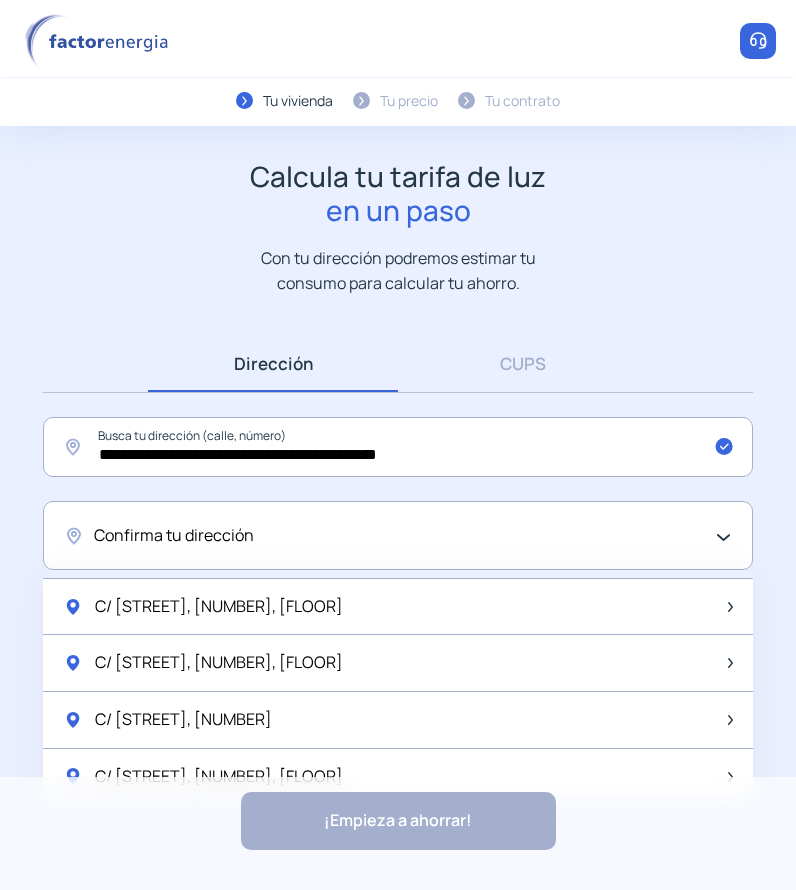 scroll, scrollTop: 0, scrollLeft: 0, axis: both 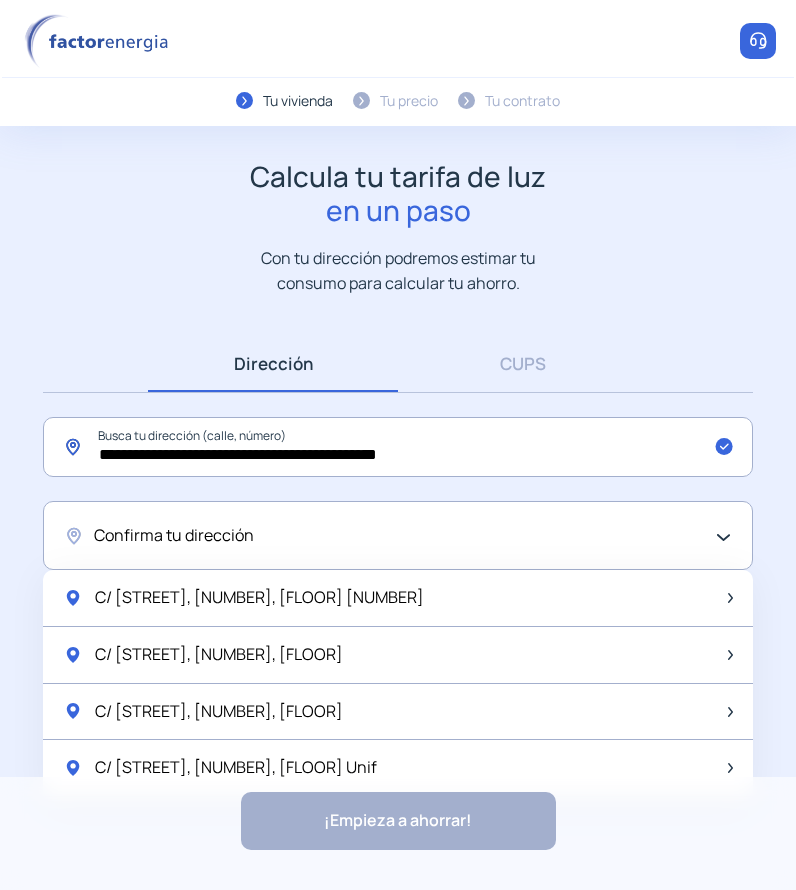click on "**********" 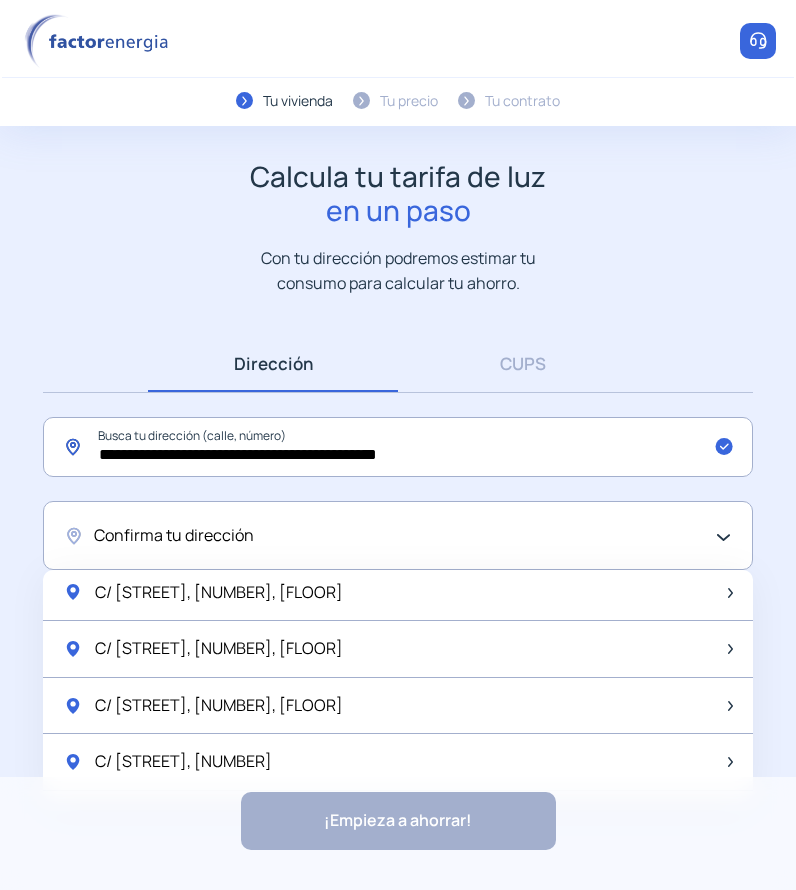 scroll, scrollTop: 400, scrollLeft: 0, axis: vertical 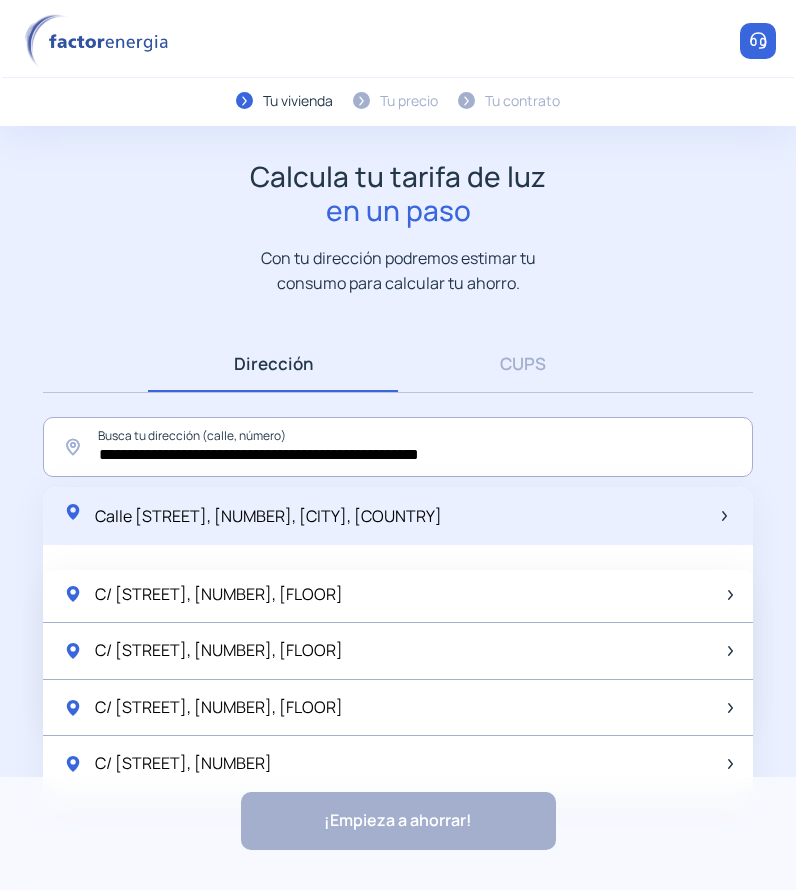 click on "Calle [STREET], [NUMBER], [CITY], [COUNTRY]" 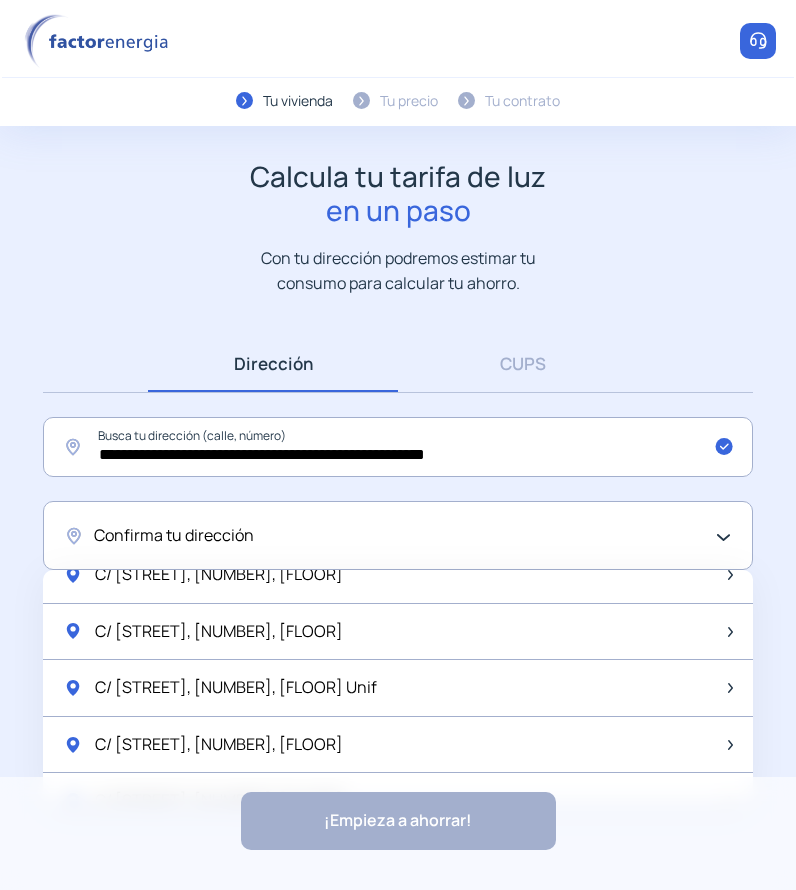 scroll, scrollTop: 200, scrollLeft: 0, axis: vertical 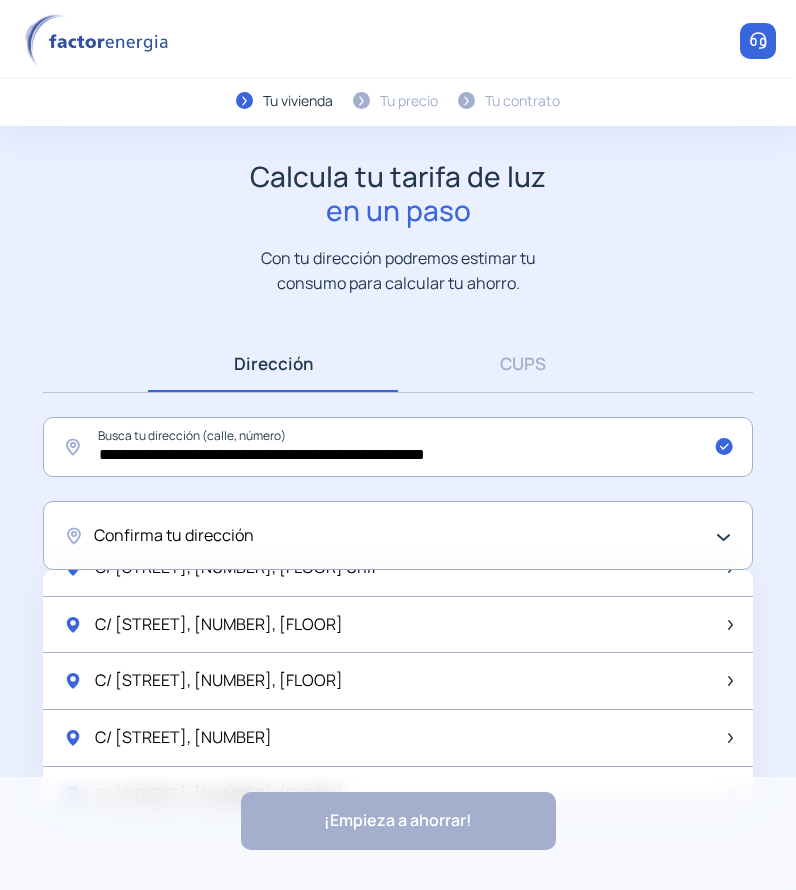 click on "**********" 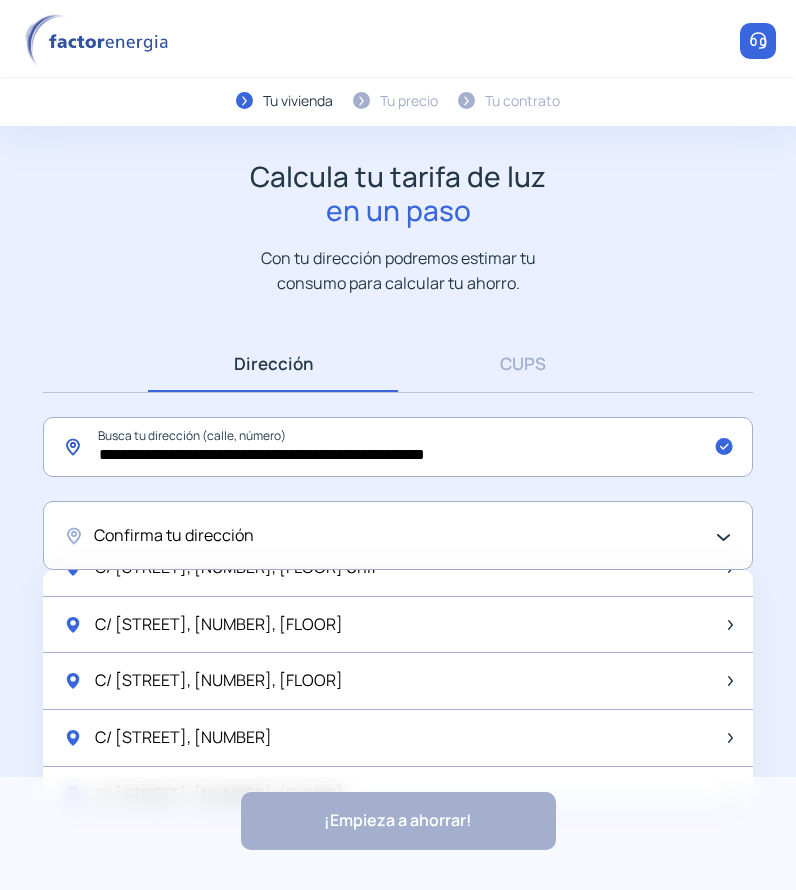 click on "**********" 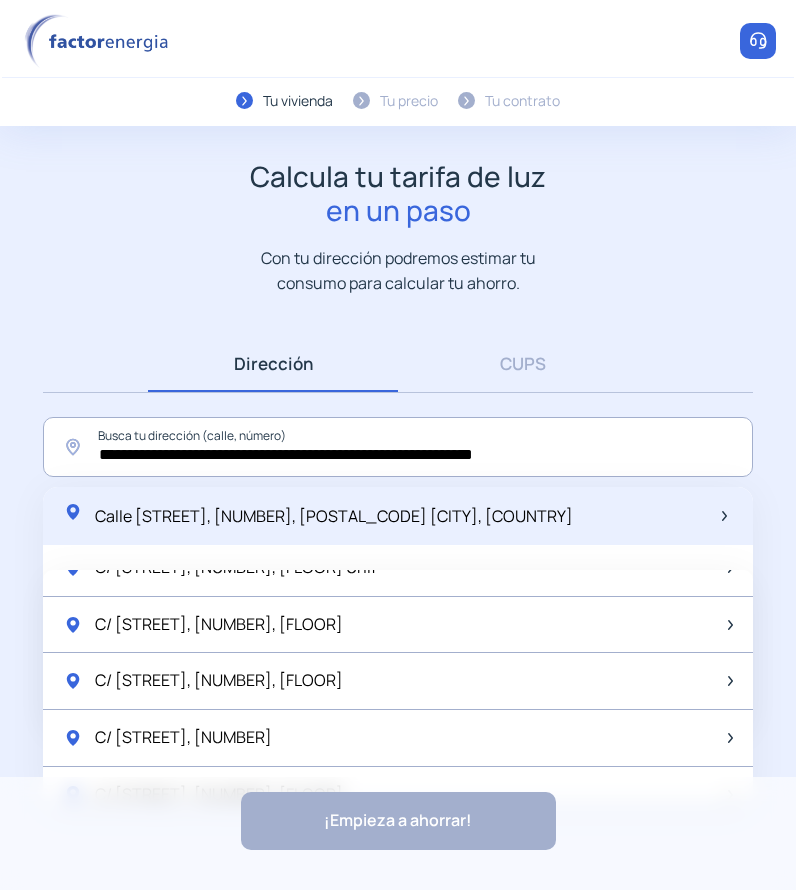 click on "Calle [STREET], [NUMBER], [POSTAL_CODE] [CITY], [COUNTRY]" 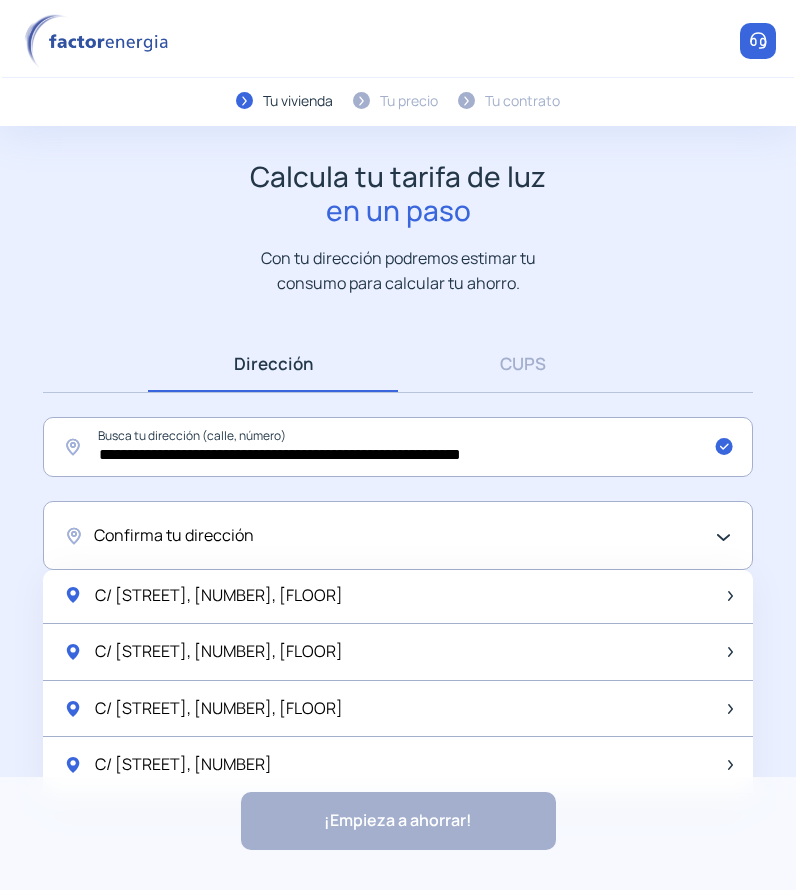 scroll, scrollTop: 400, scrollLeft: 0, axis: vertical 